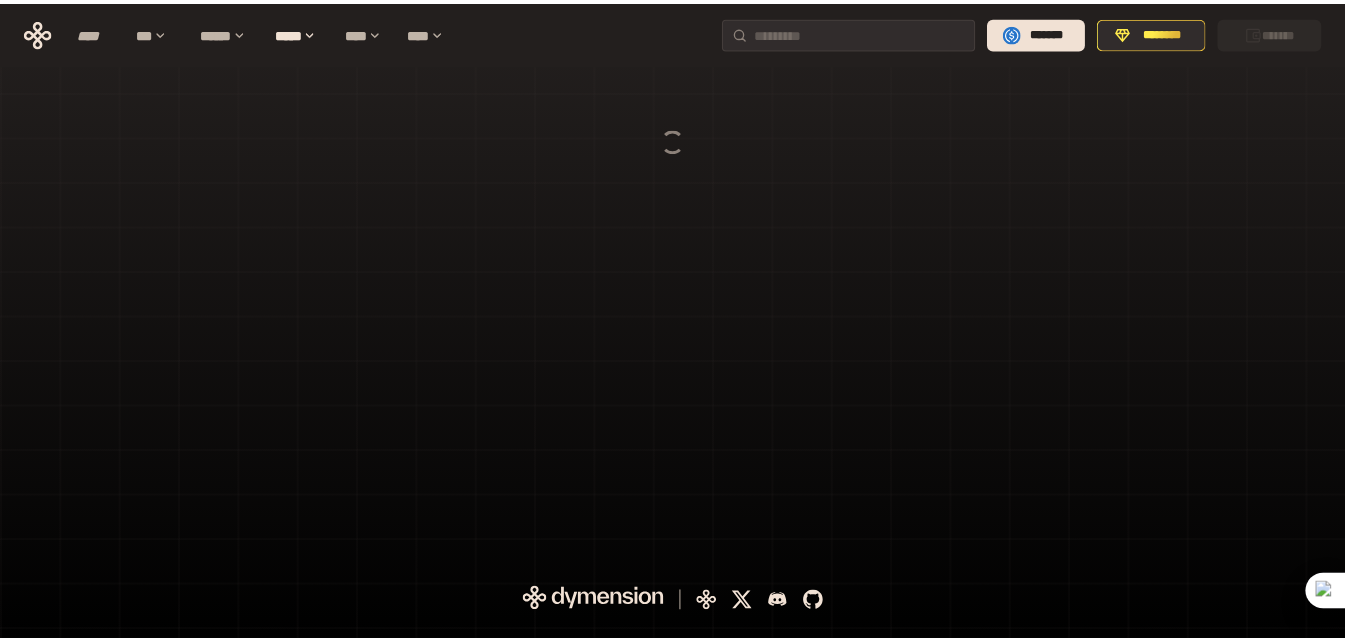 scroll, scrollTop: 0, scrollLeft: 0, axis: both 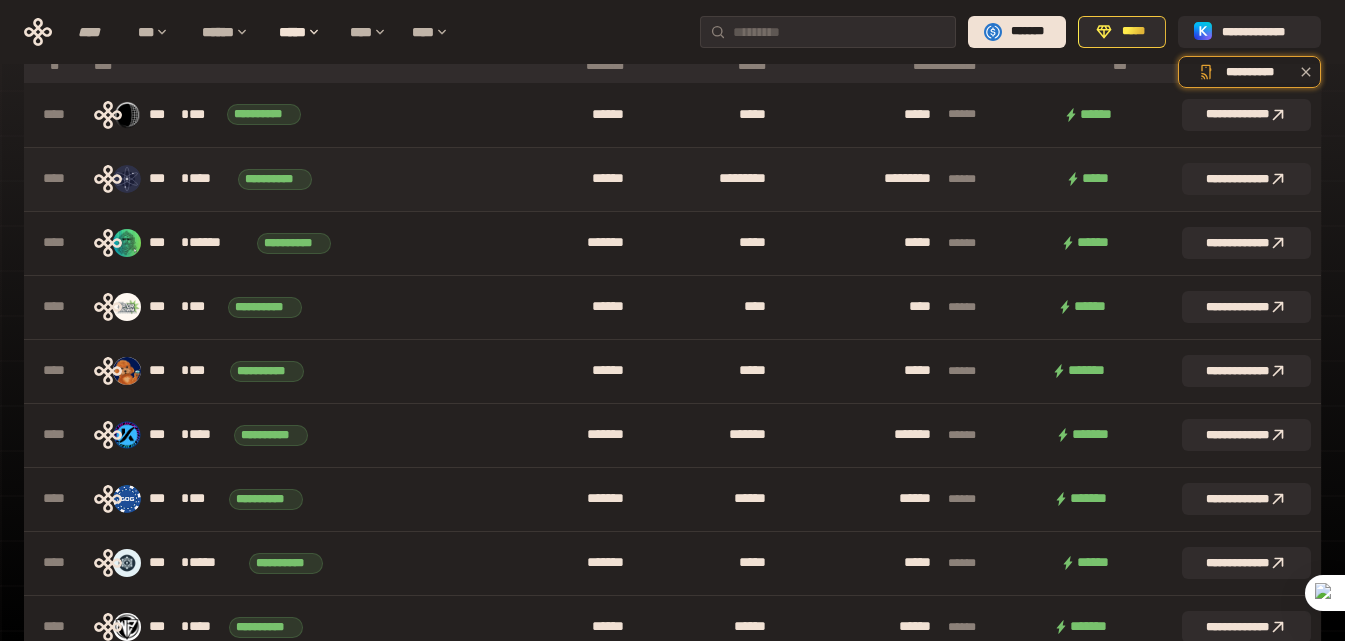 click on "**********" at bounding box center [1246, 307] 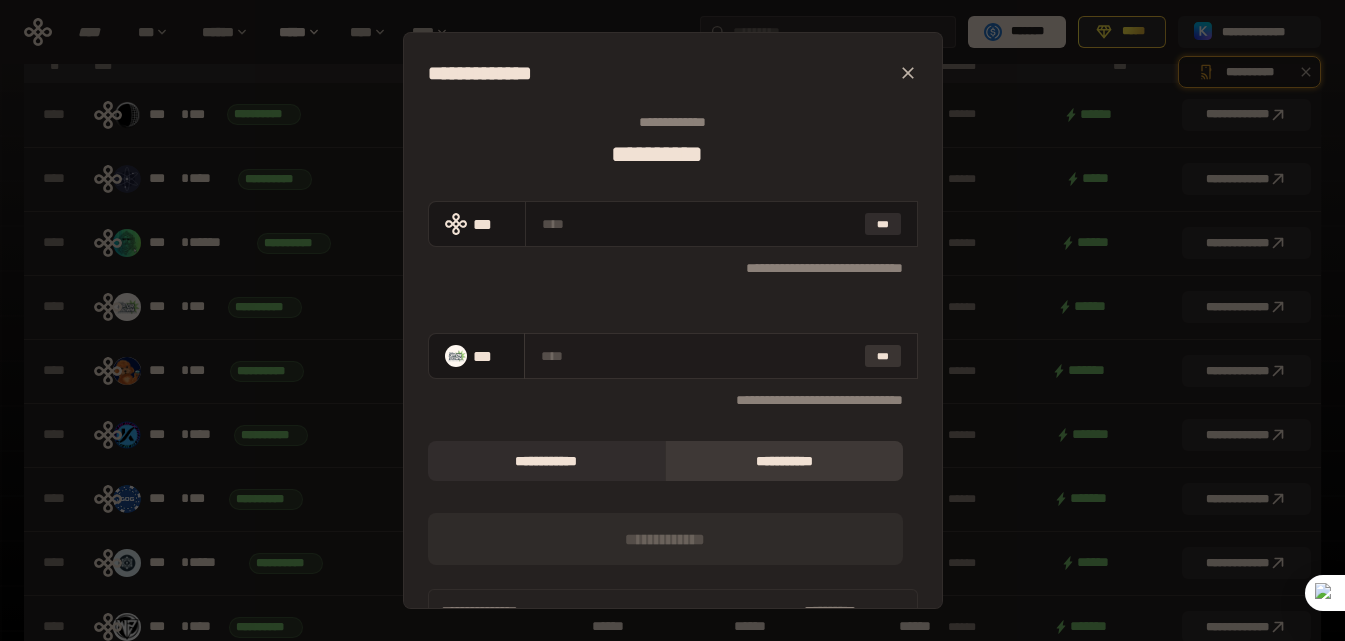 click on "***" at bounding box center (883, 356) 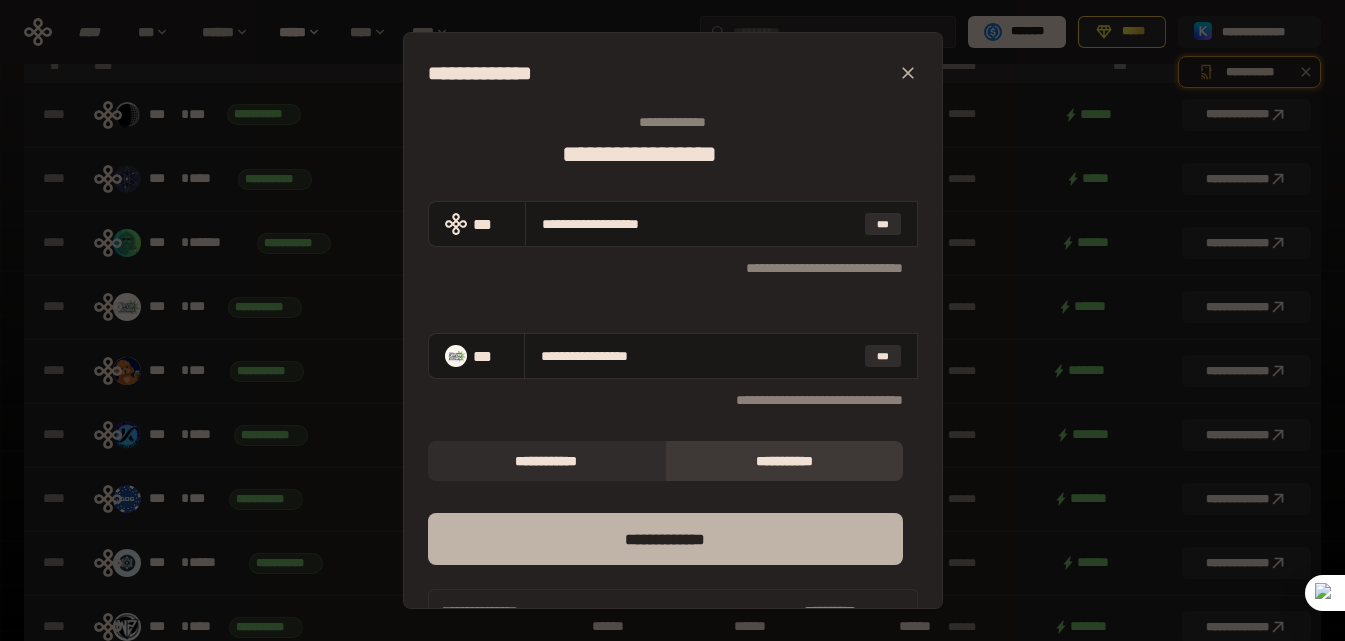 click on "*** *********" at bounding box center (665, 539) 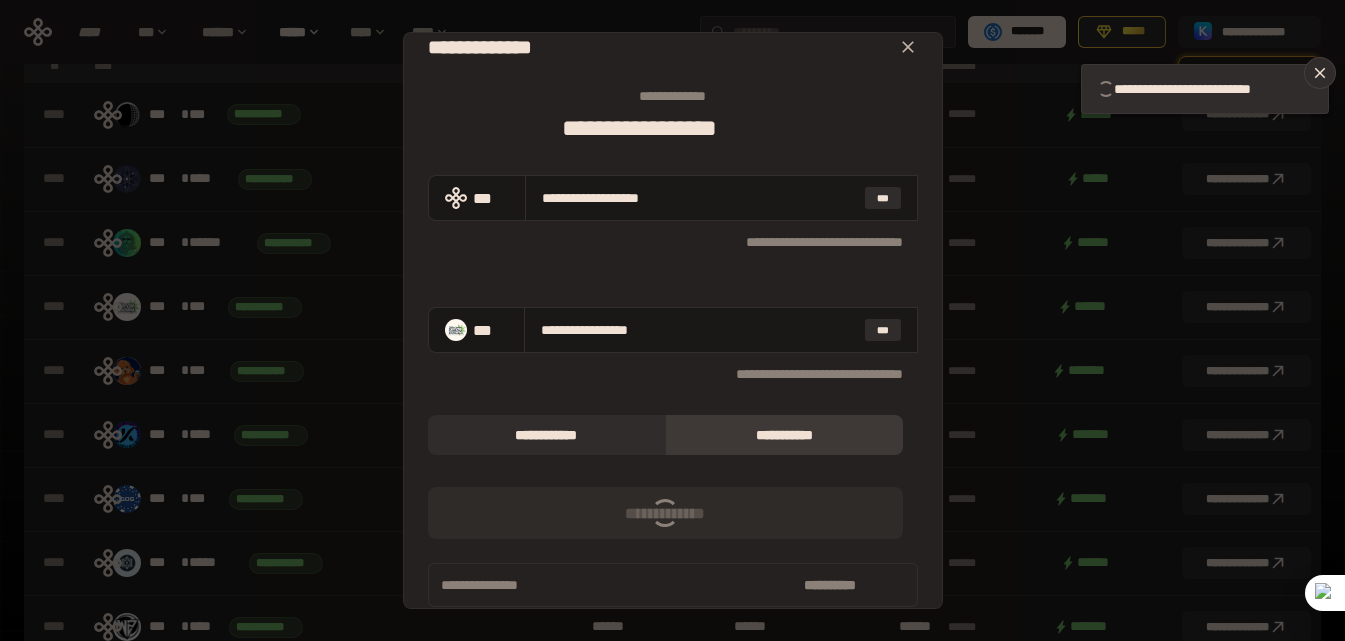 scroll, scrollTop: 49, scrollLeft: 0, axis: vertical 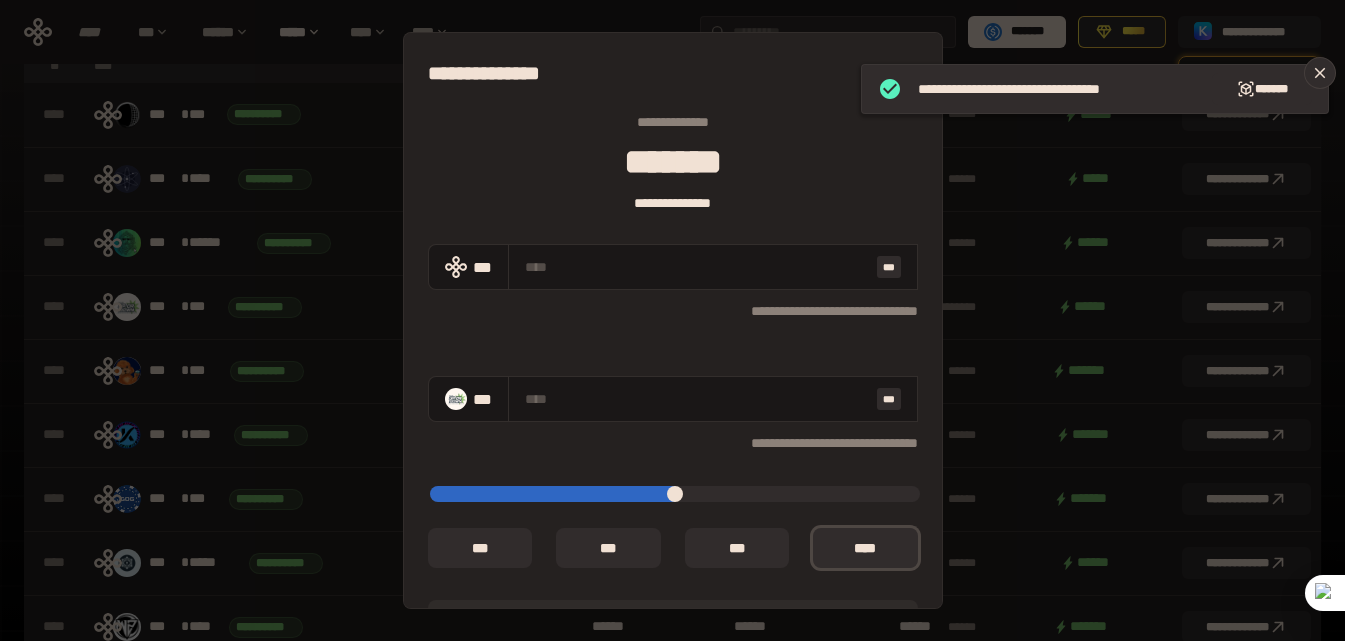 type on "**********" 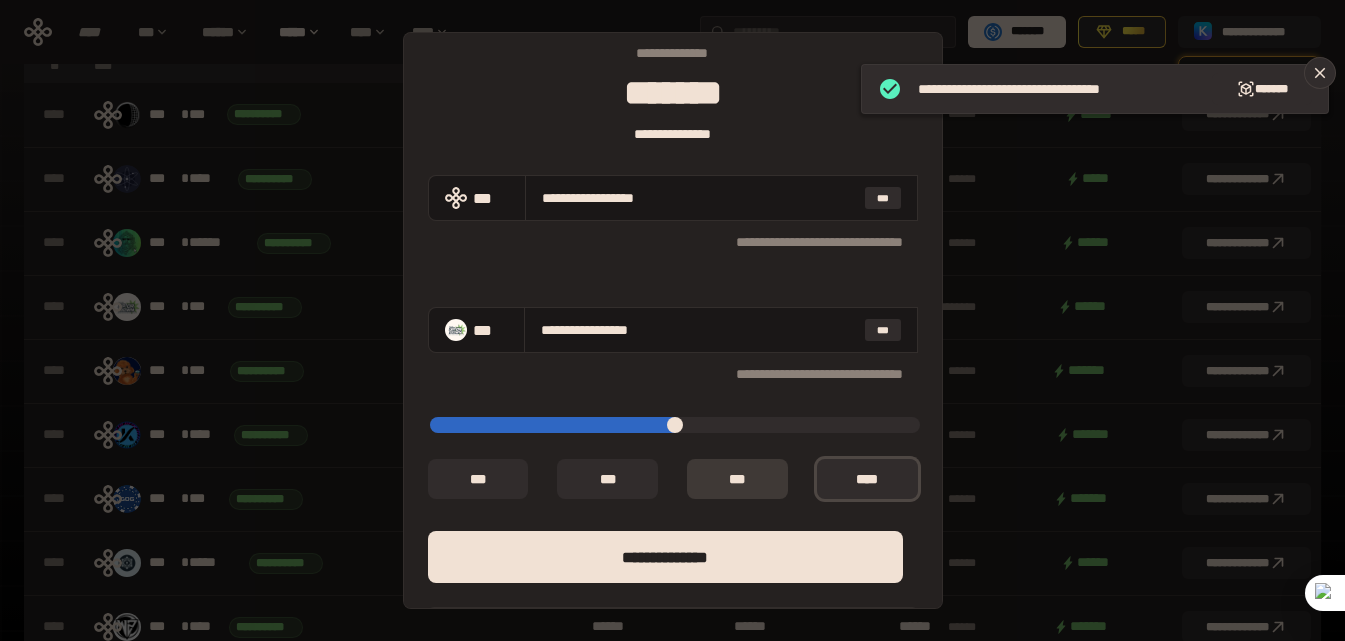 scroll, scrollTop: 166, scrollLeft: 0, axis: vertical 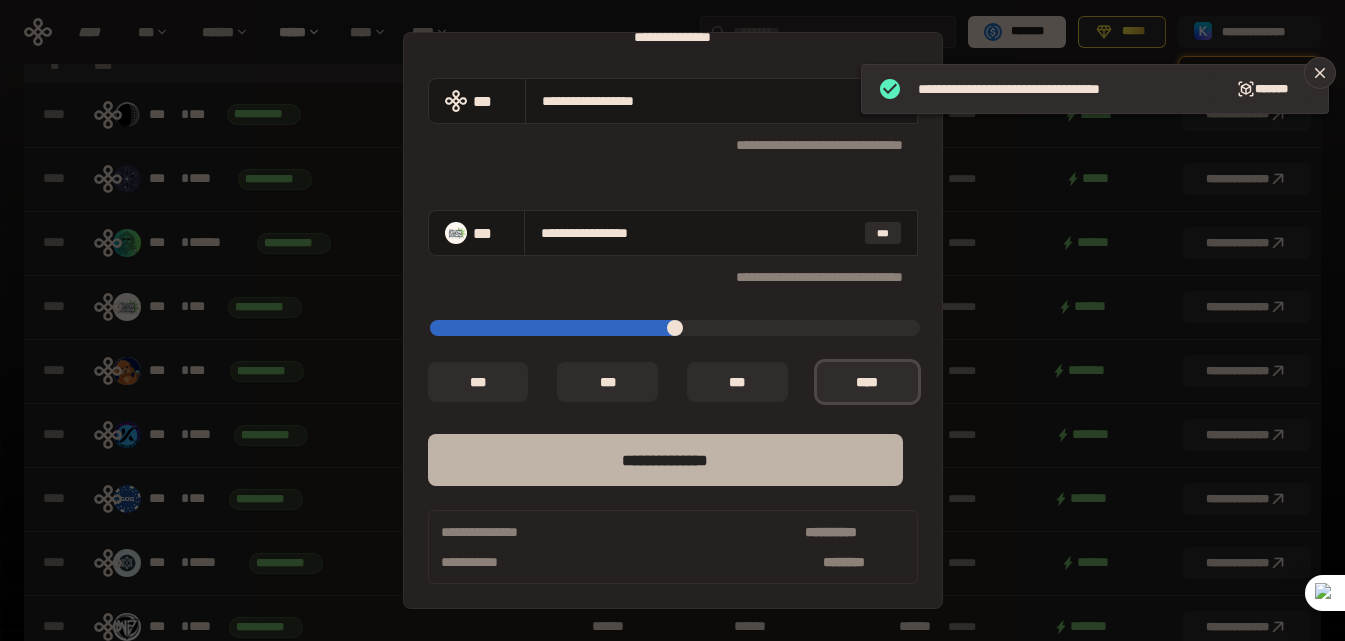 click on "**** *********" at bounding box center (665, 460) 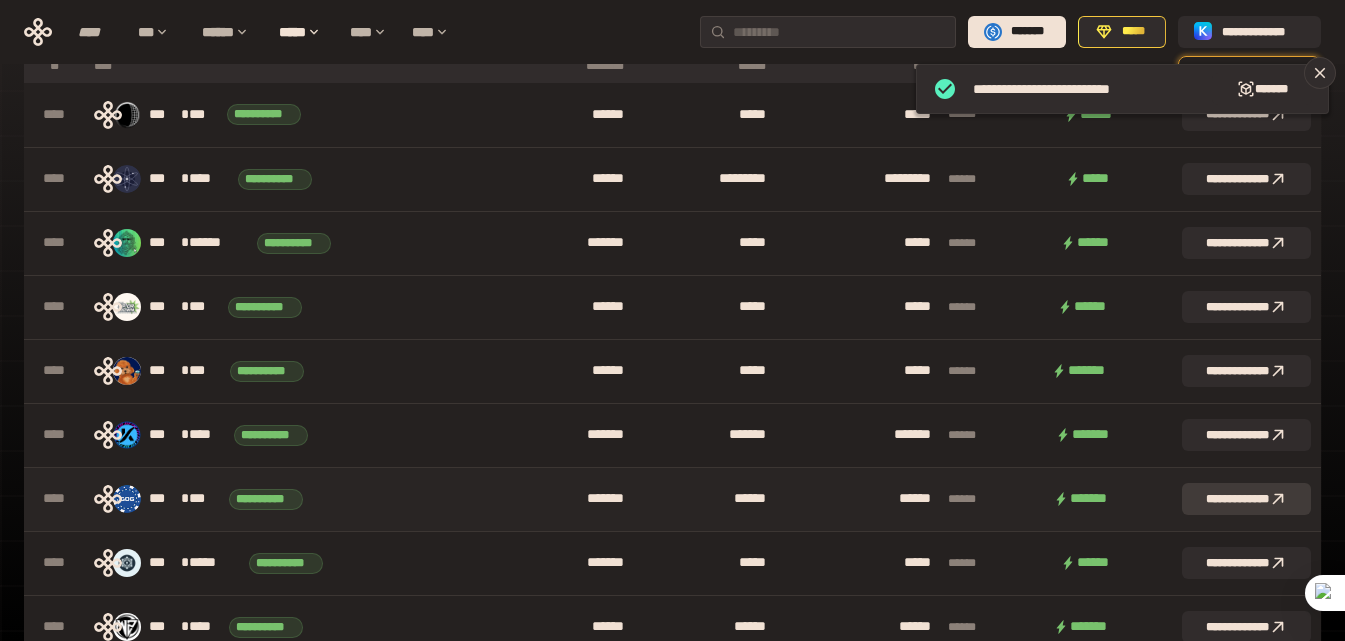 click on "**********" at bounding box center [1246, 499] 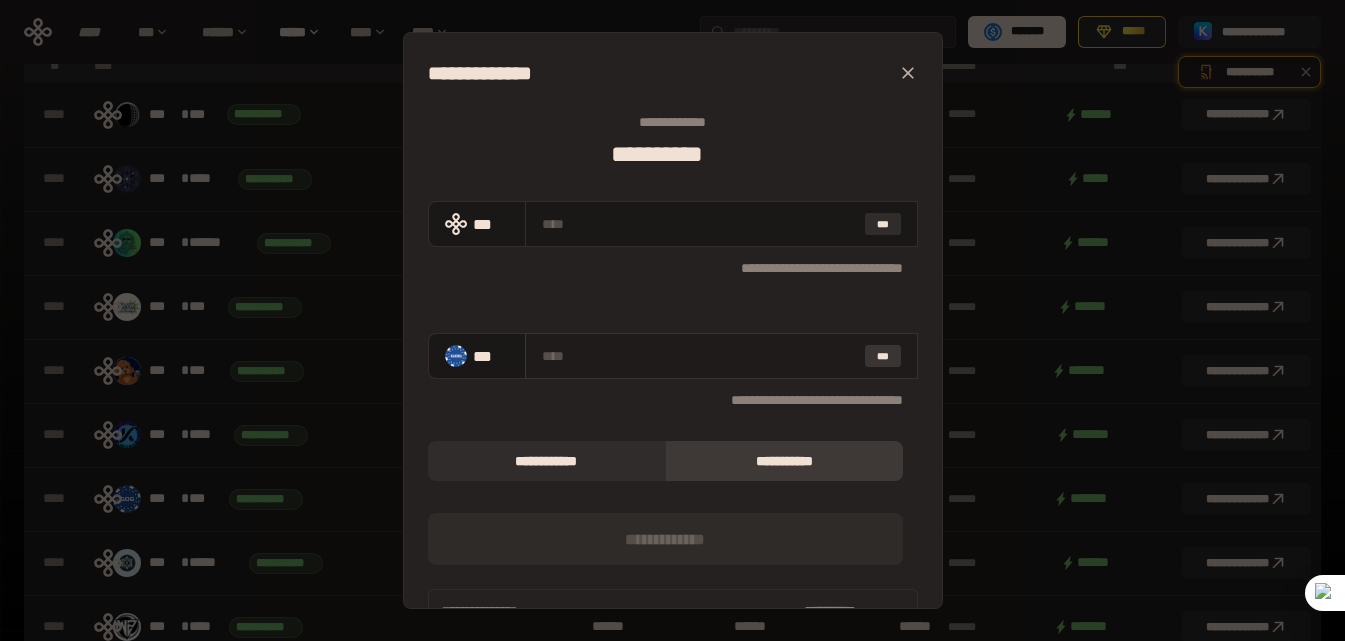 click on "***" at bounding box center [883, 356] 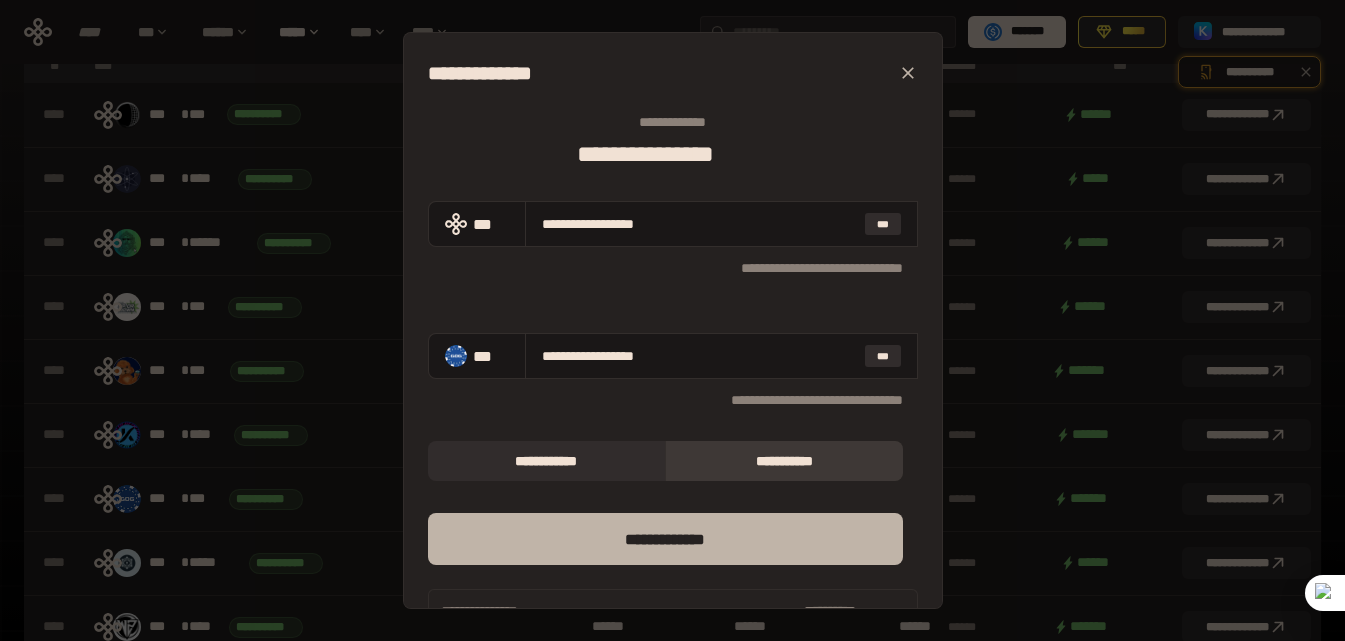click on "*** *********" at bounding box center (665, 539) 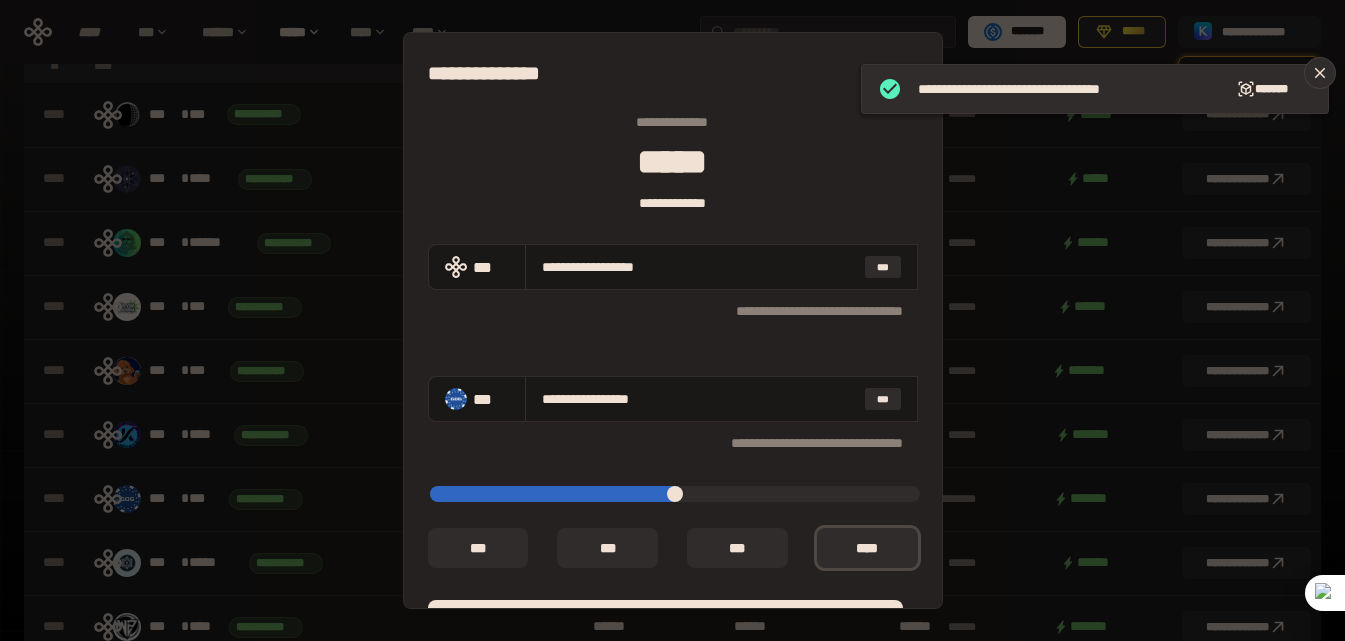 scroll, scrollTop: 166, scrollLeft: 0, axis: vertical 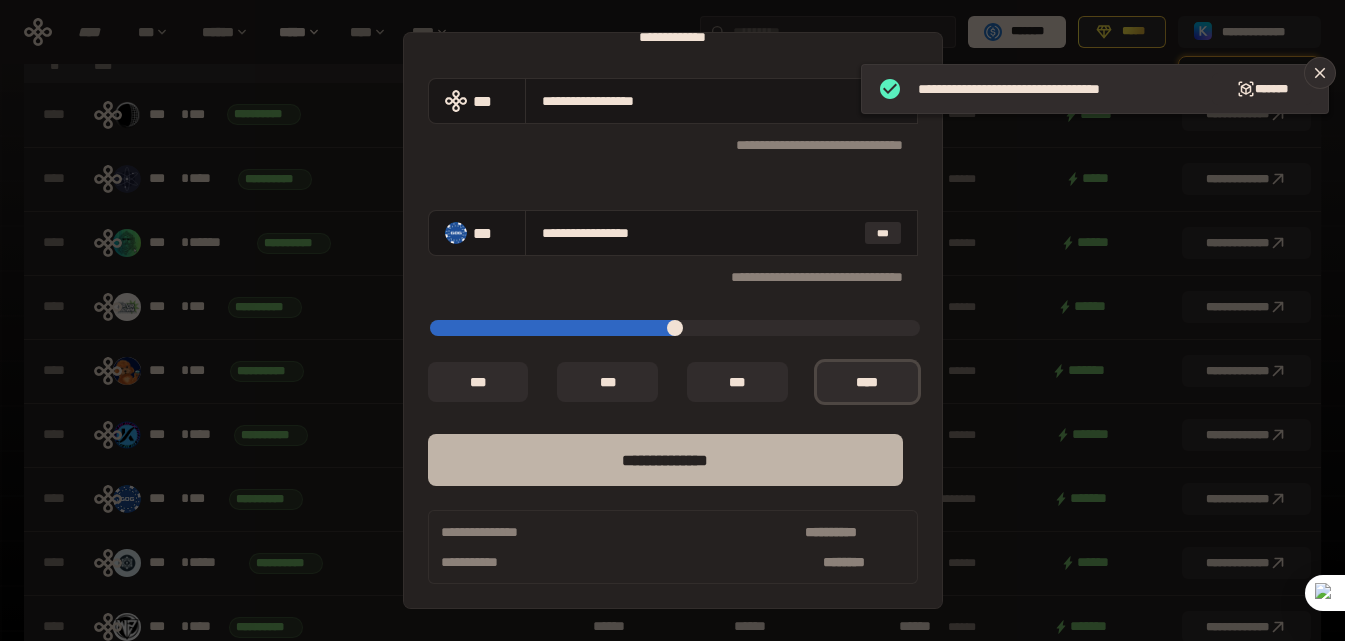 click on "**** *********" at bounding box center [665, 460] 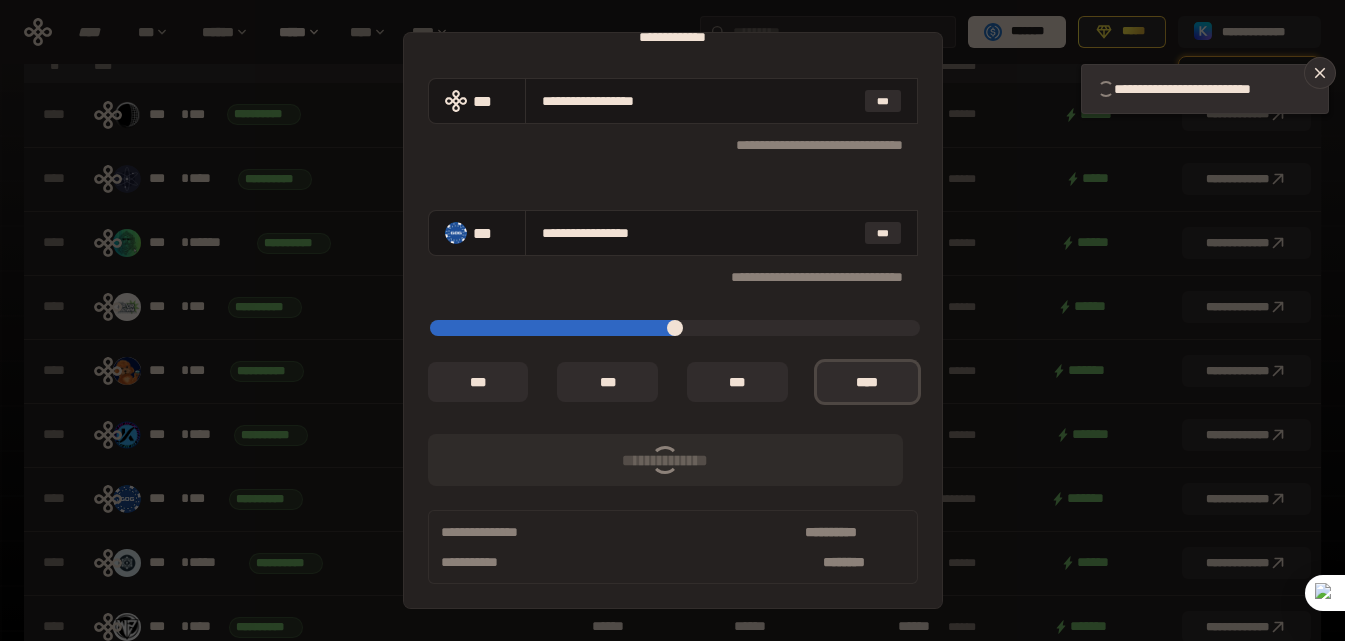 type on "*" 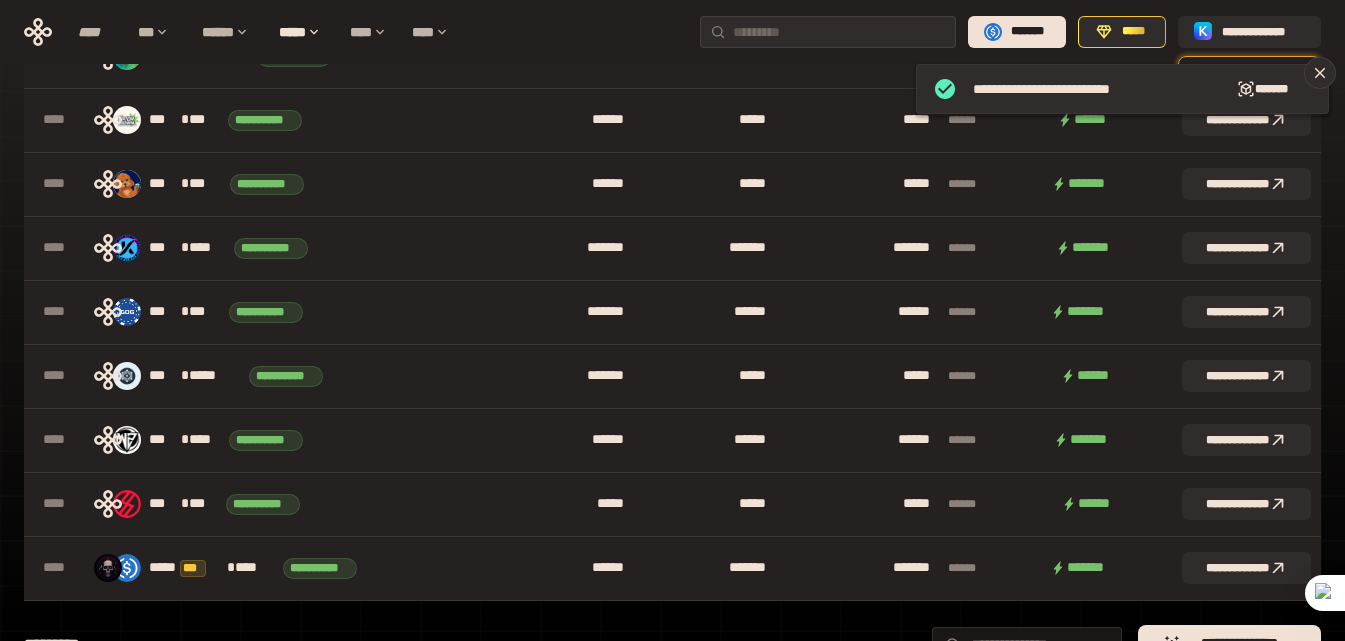 scroll, scrollTop: 300, scrollLeft: 0, axis: vertical 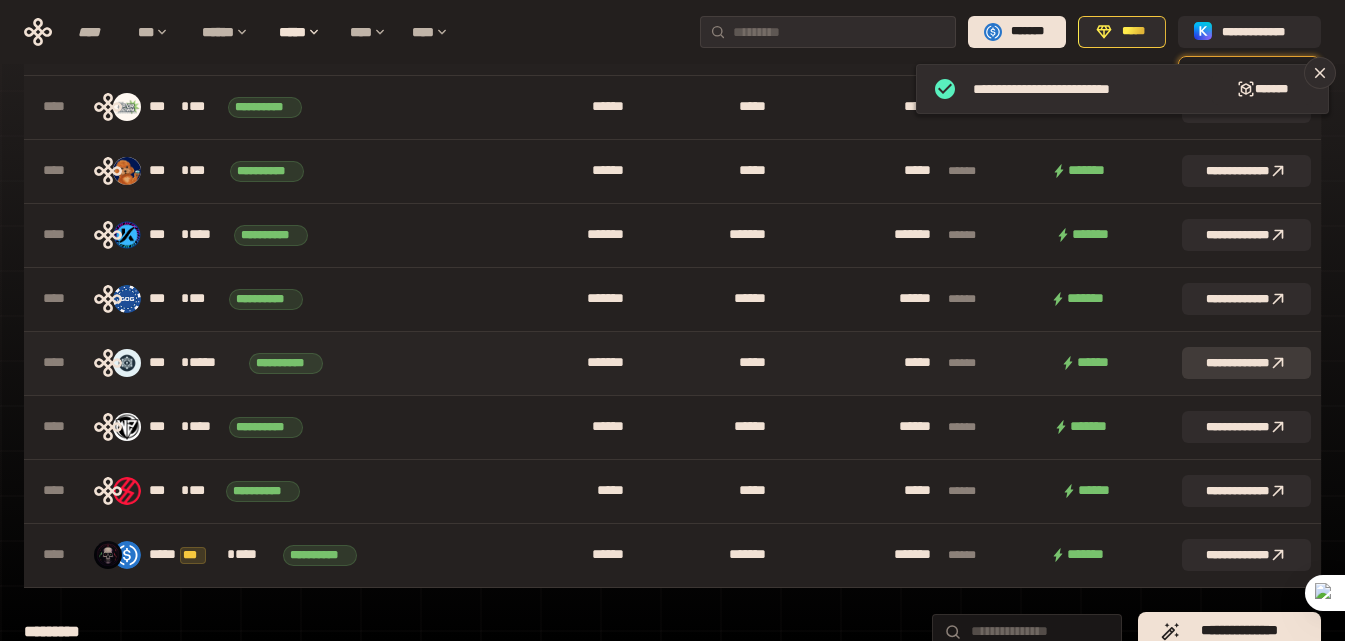 click on "**********" at bounding box center [1246, 363] 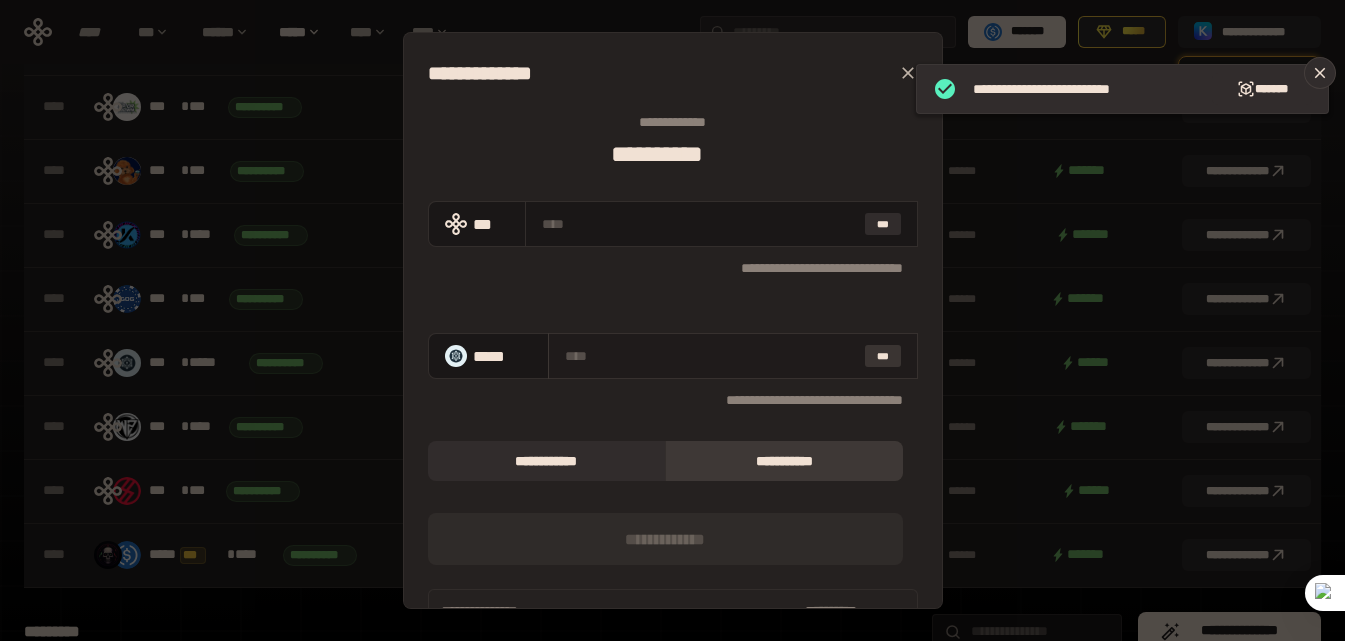 click on "***" at bounding box center [883, 356] 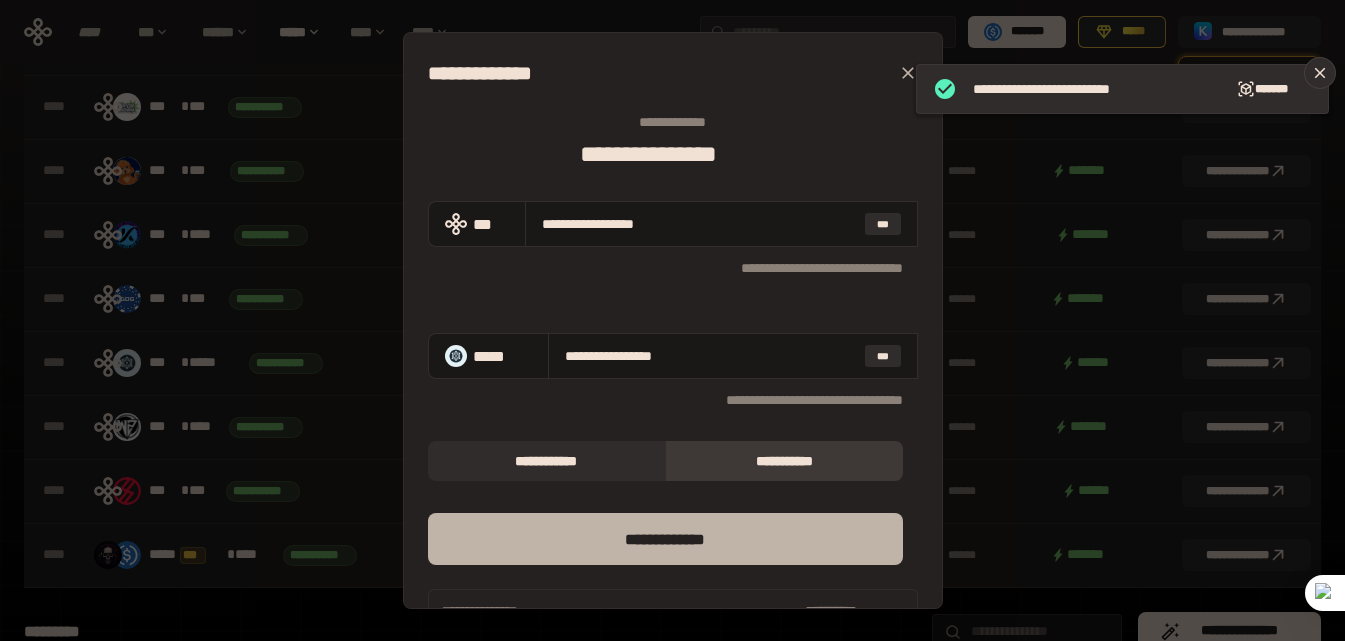 click on "*** *********" at bounding box center (665, 539) 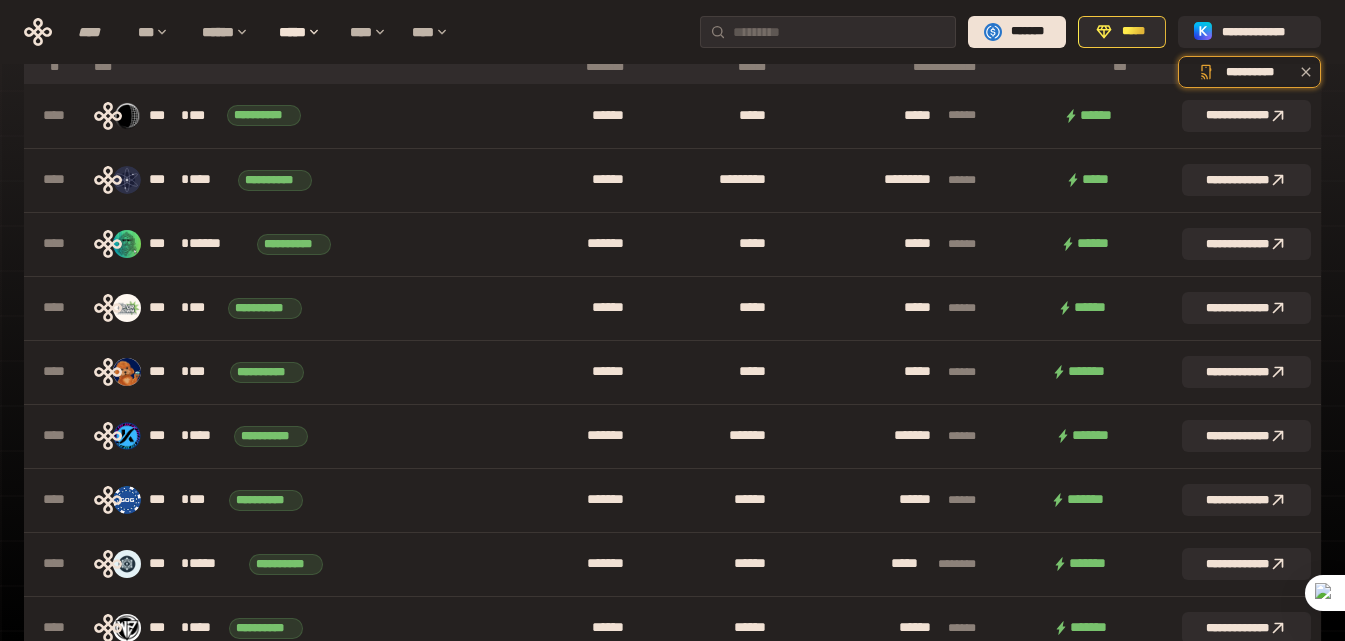 scroll, scrollTop: 0, scrollLeft: 0, axis: both 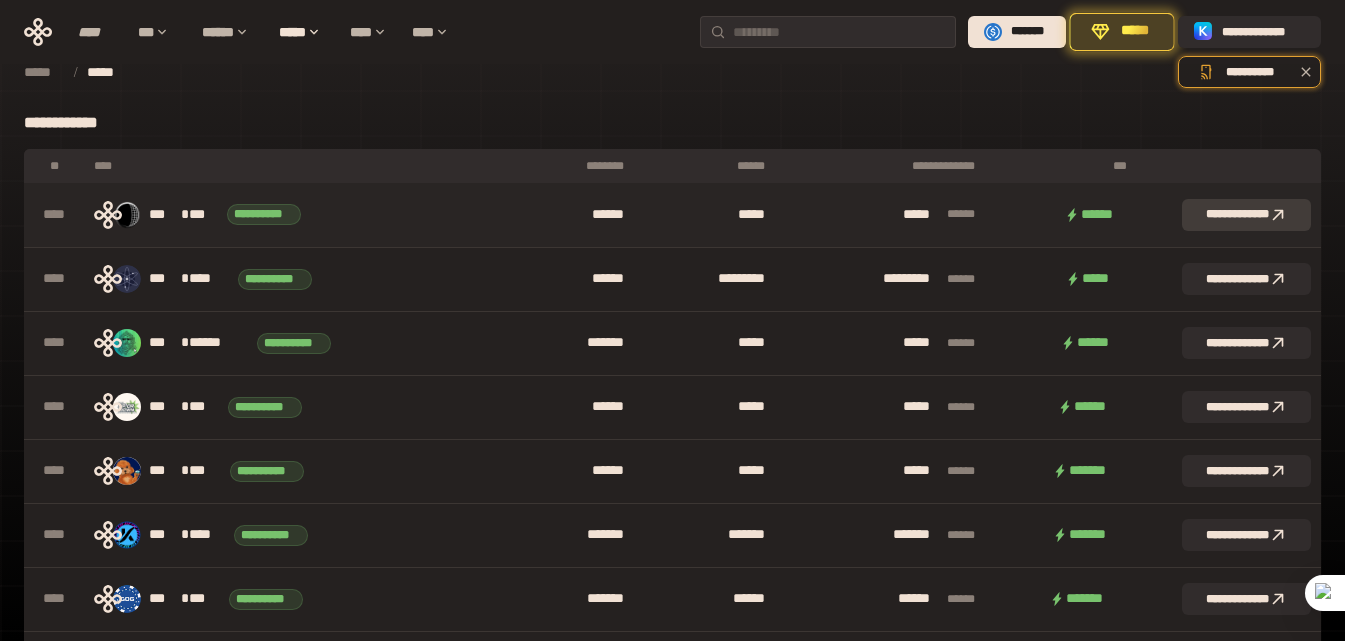 click on "**********" at bounding box center (1246, 215) 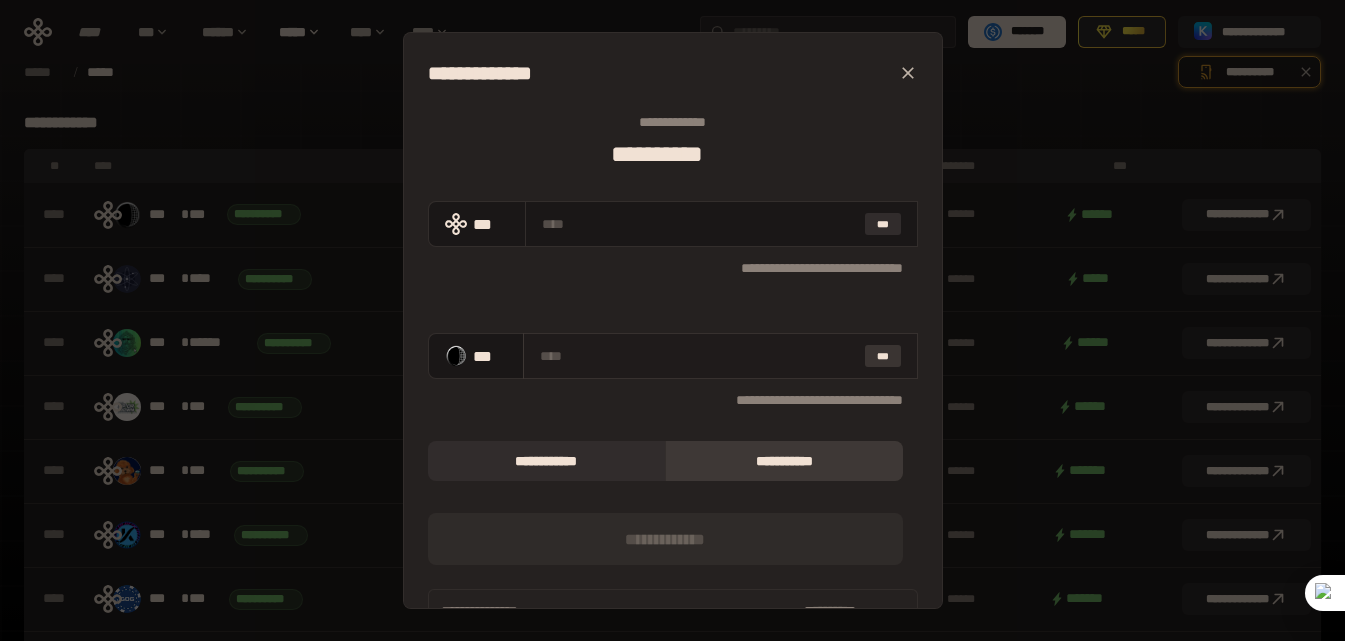 click on "***" at bounding box center [883, 356] 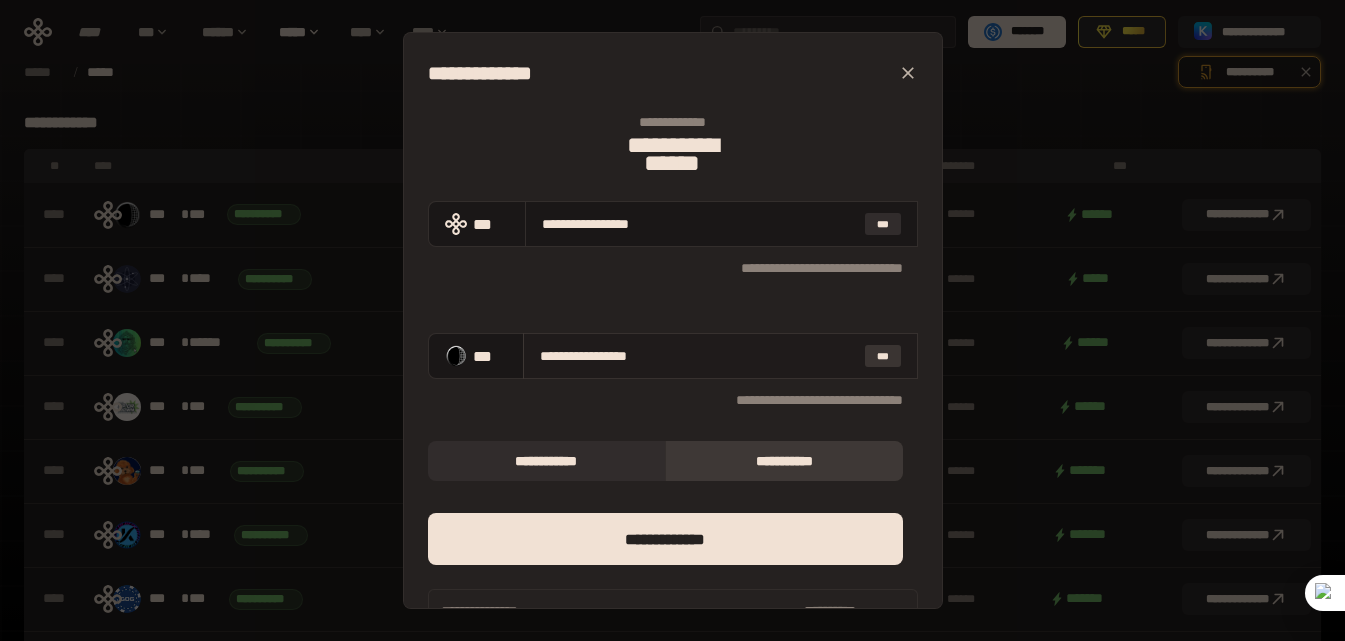 type on "**********" 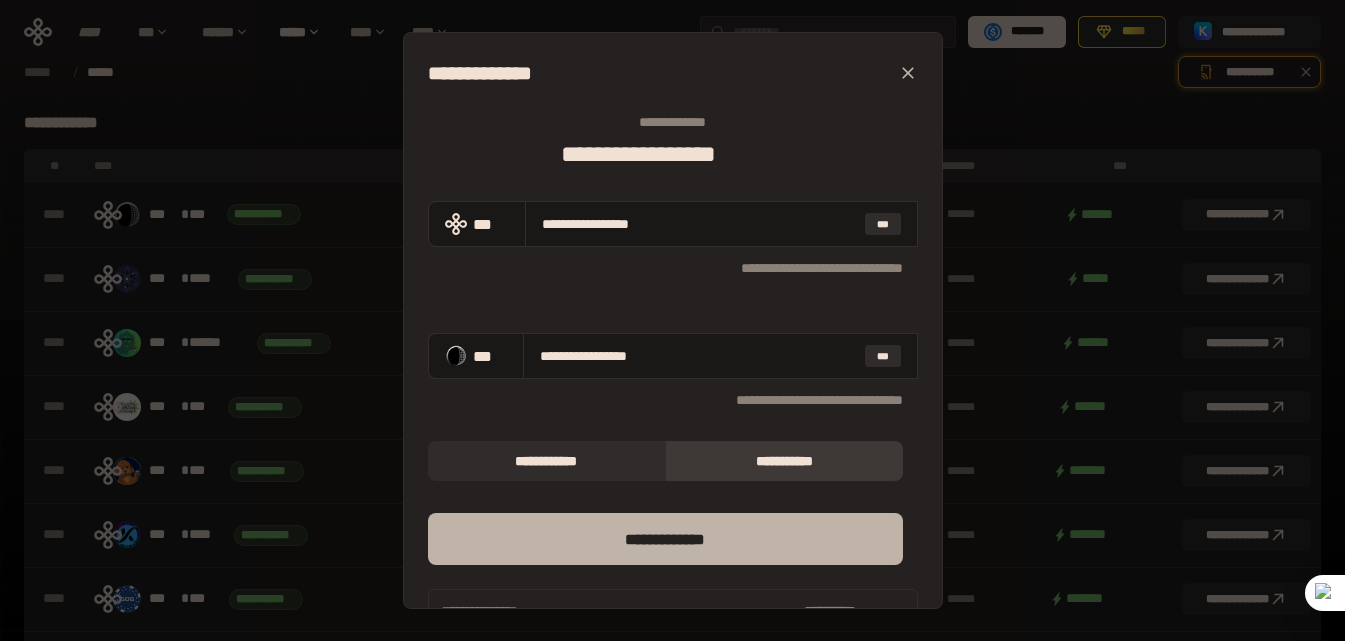 click on "*** *********" at bounding box center (665, 539) 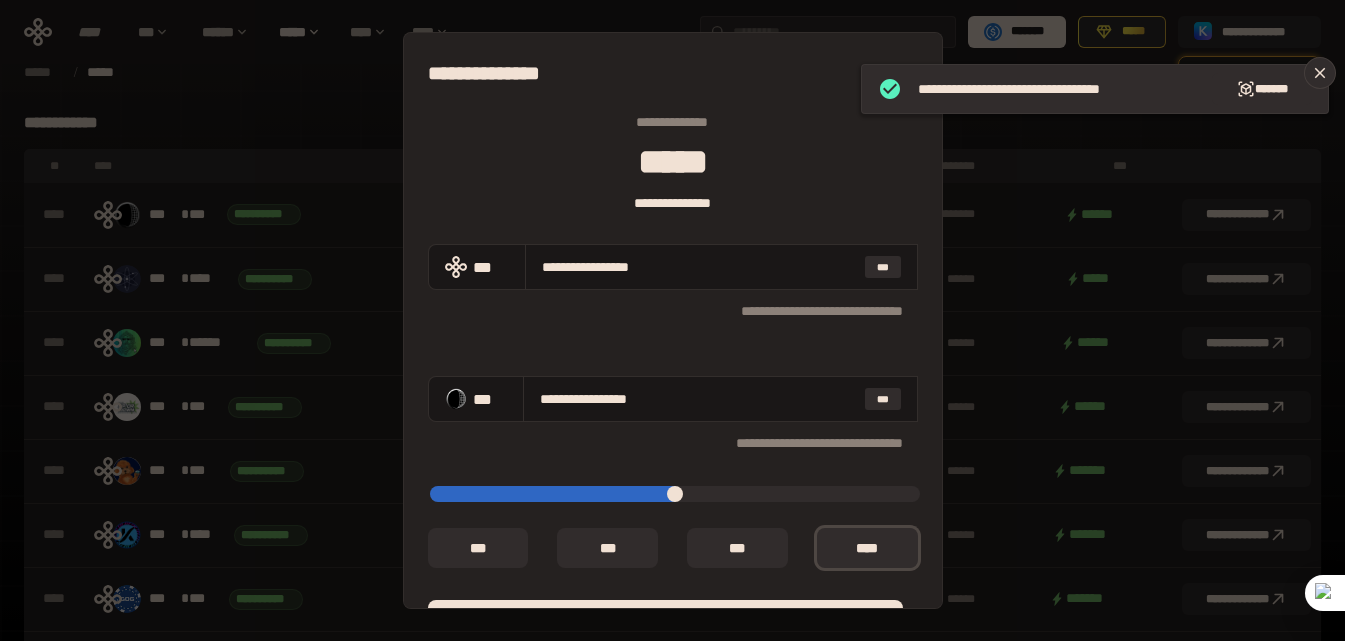 scroll, scrollTop: 166, scrollLeft: 0, axis: vertical 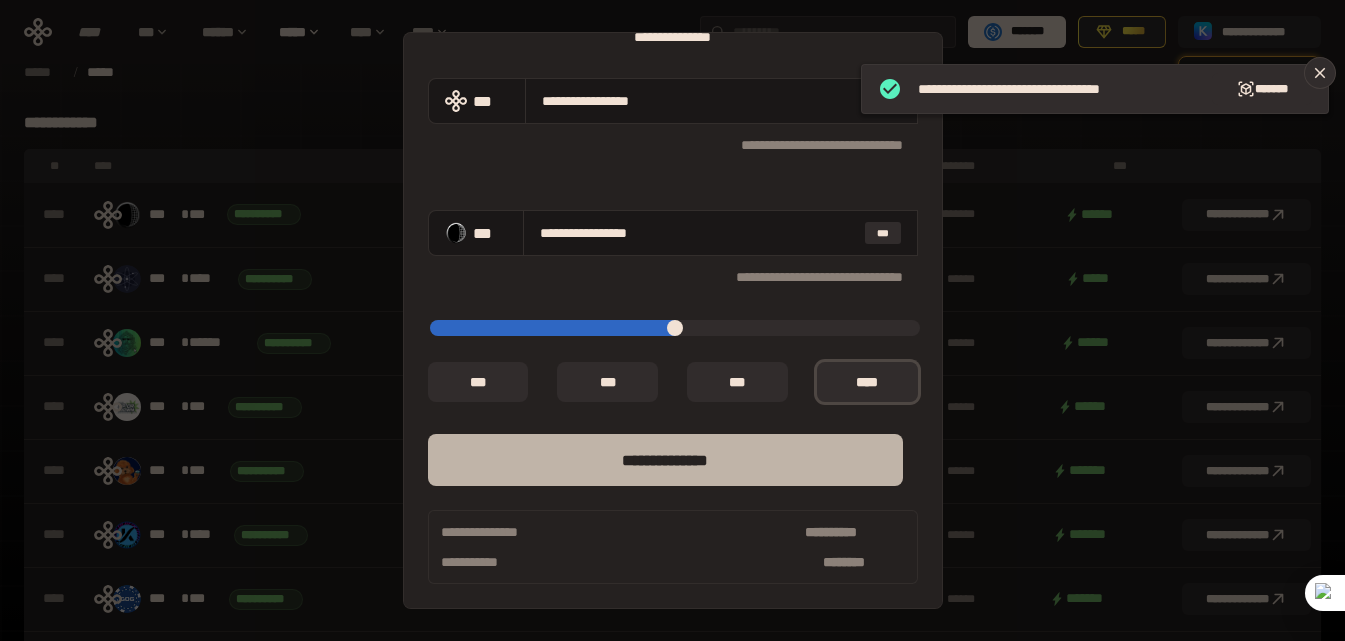 click on "**** *********" at bounding box center (665, 460) 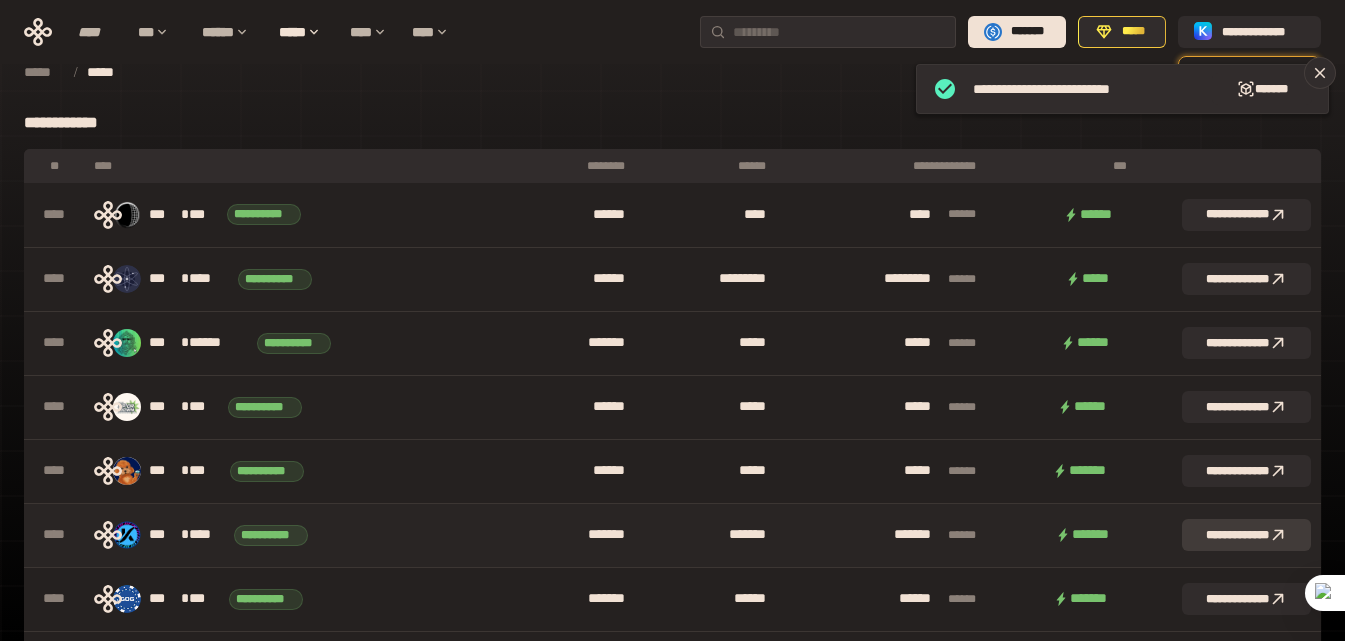 click on "**********" at bounding box center [1246, 535] 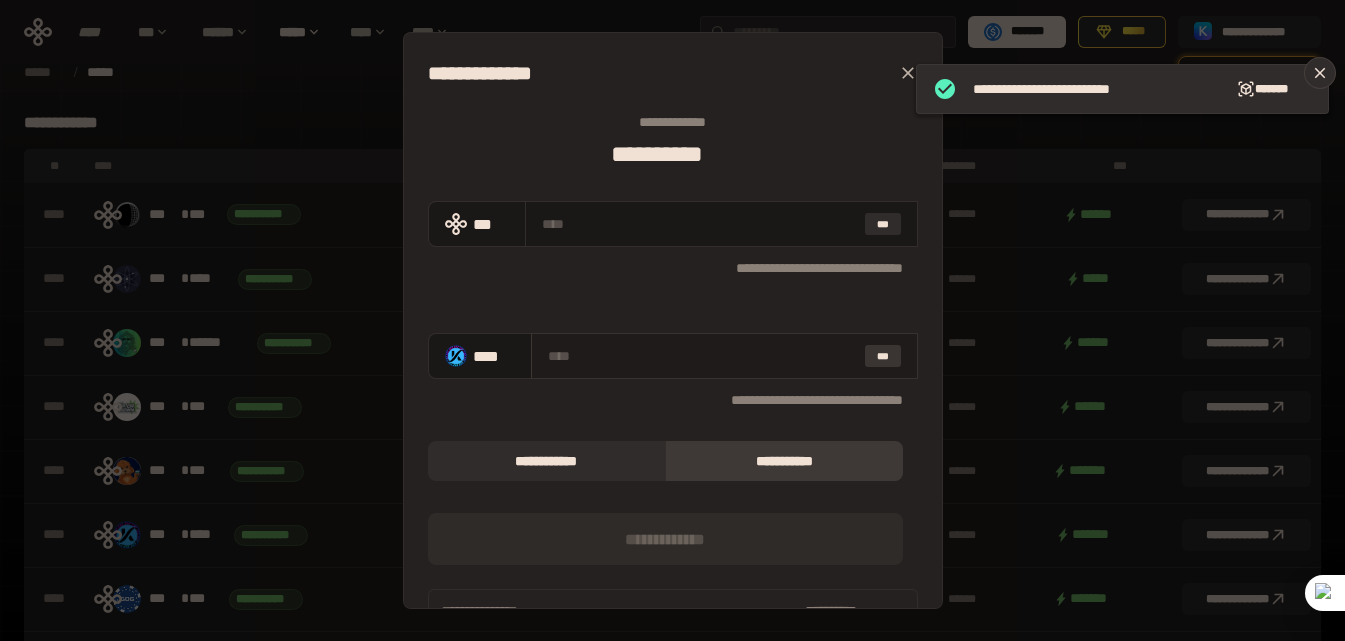 click on "***" at bounding box center (883, 356) 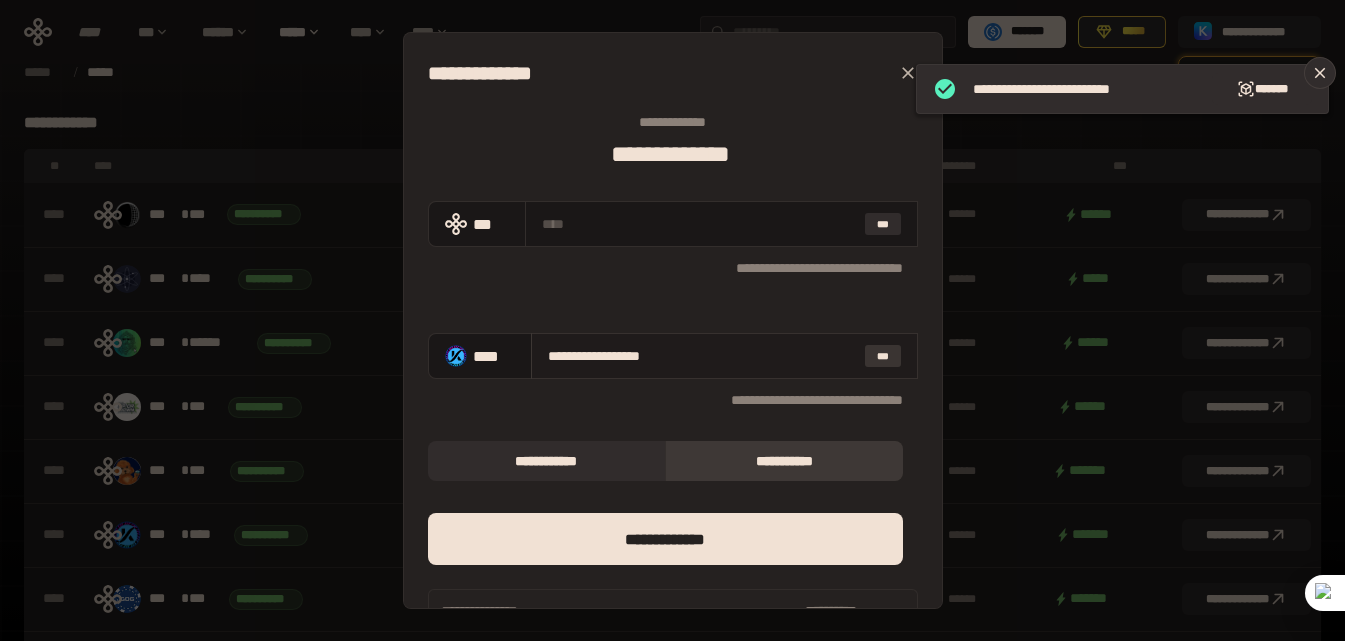 type on "**********" 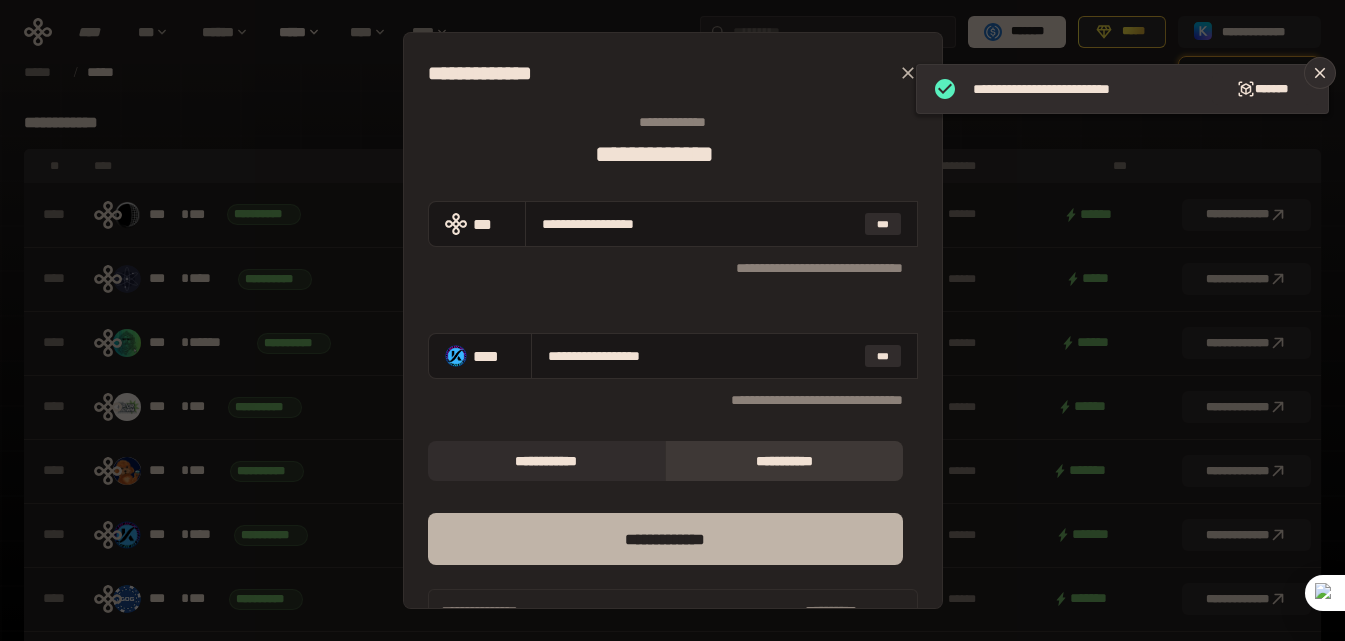 click on "*** *********" at bounding box center (665, 539) 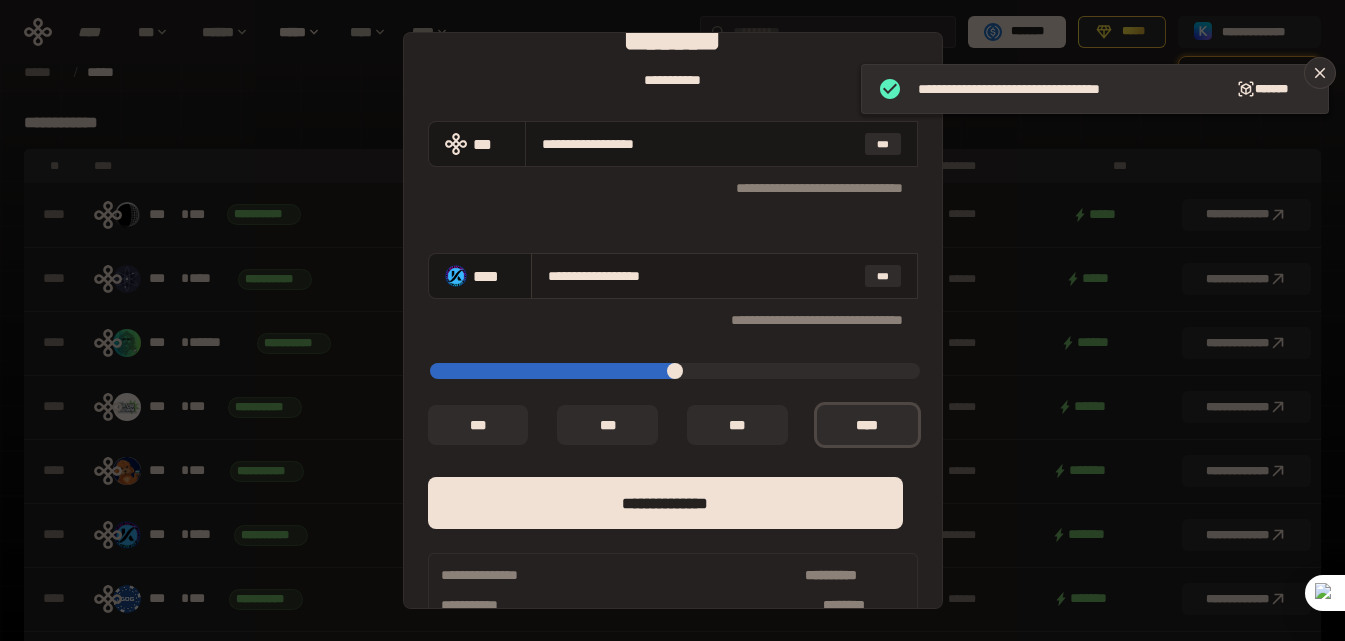 scroll, scrollTop: 166, scrollLeft: 0, axis: vertical 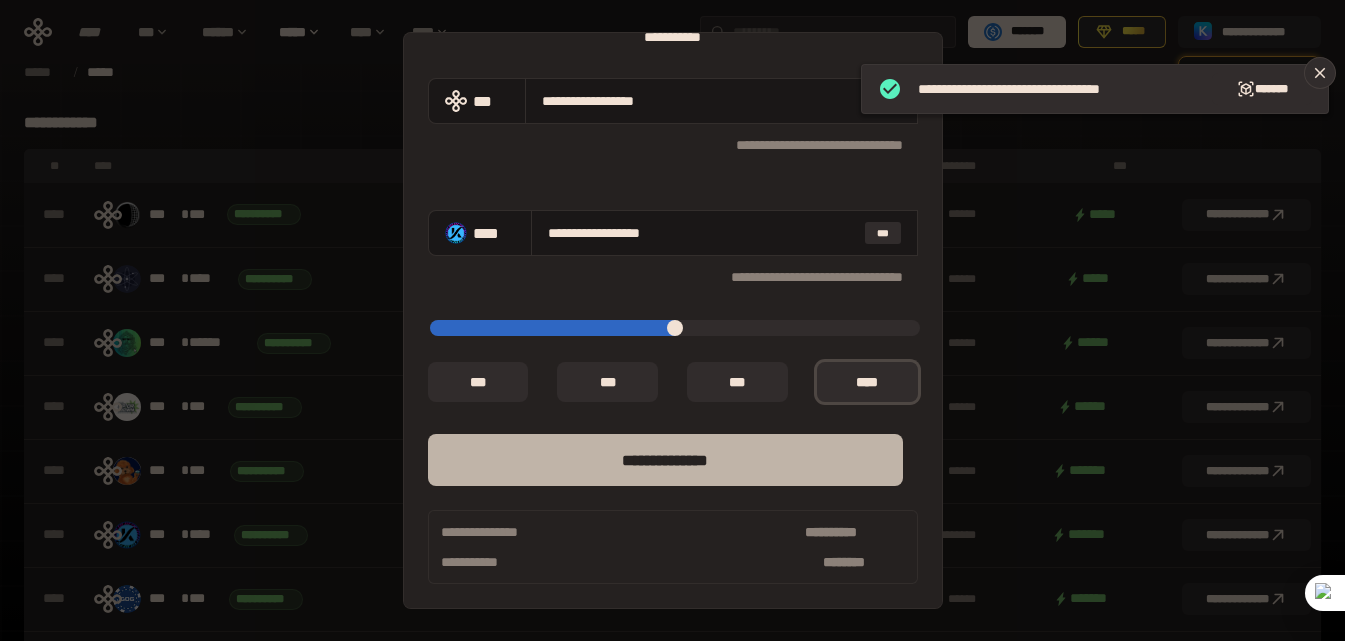 click on "**** *********" at bounding box center (665, 460) 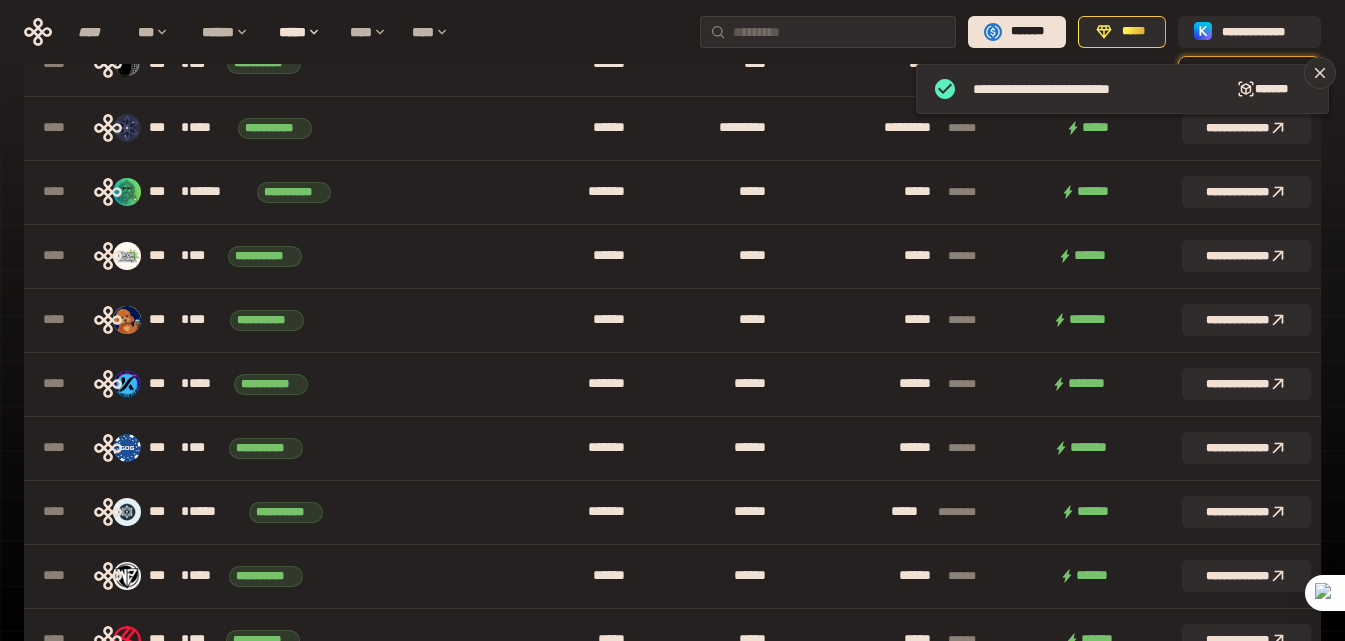 scroll, scrollTop: 0, scrollLeft: 0, axis: both 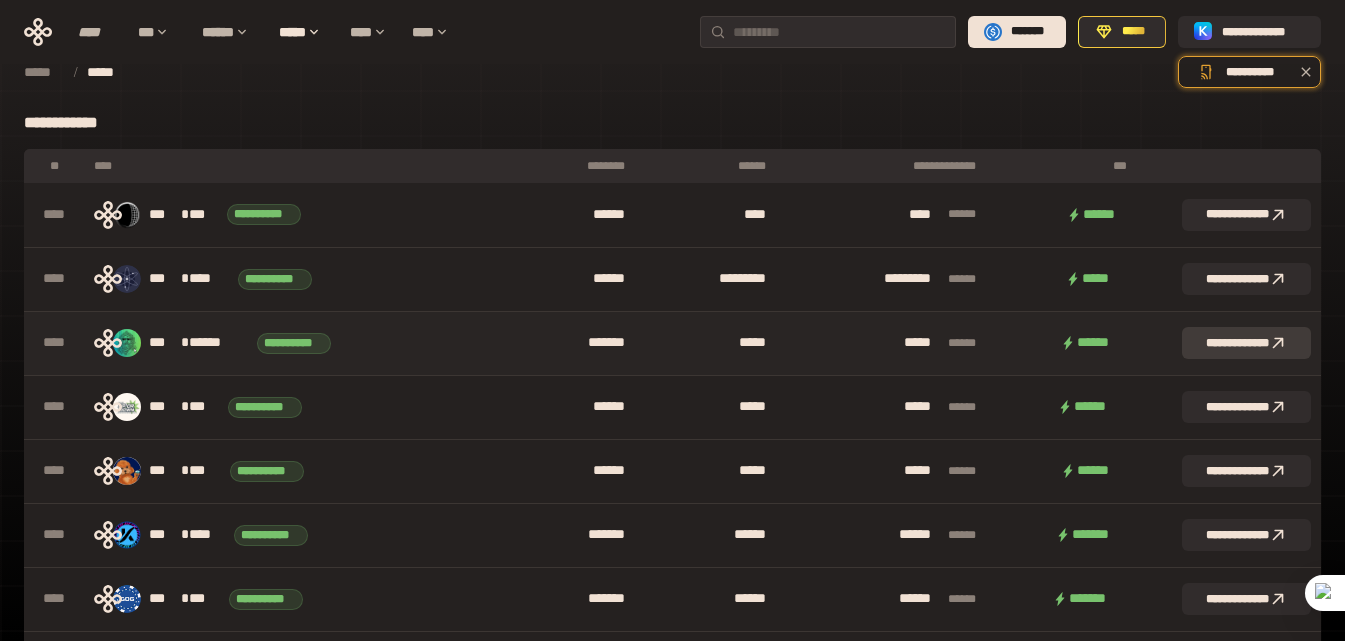 click on "**********" at bounding box center [1246, 343] 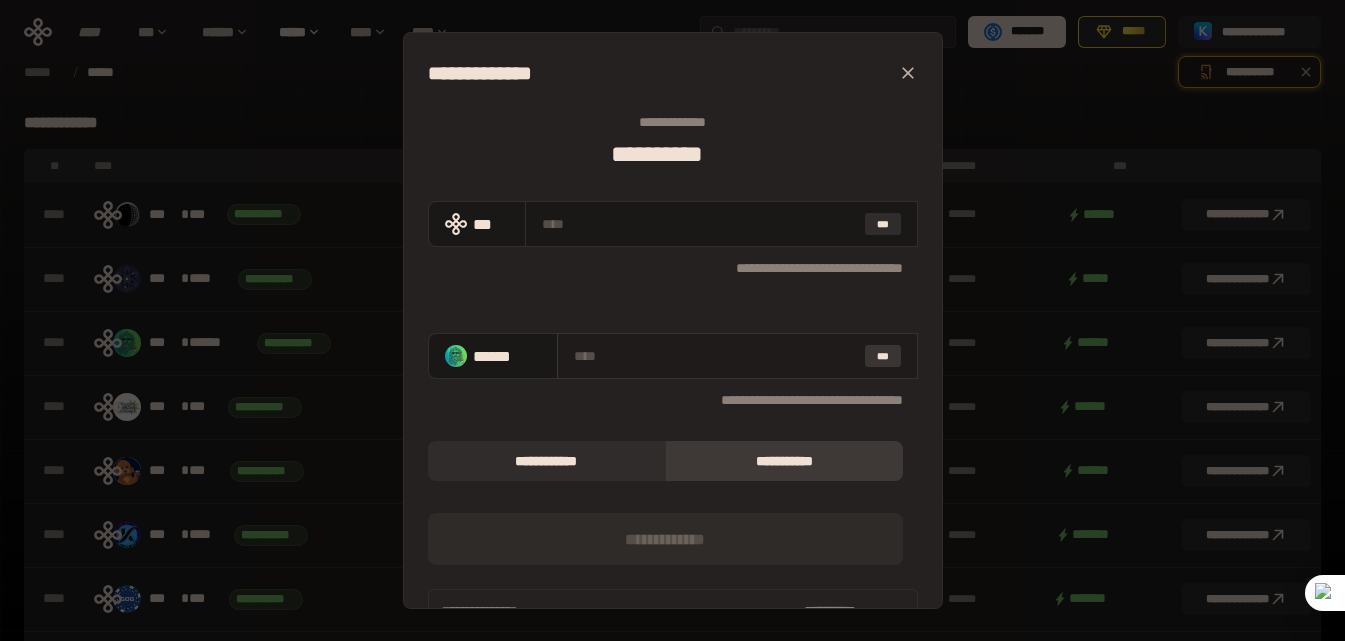 click on "***" at bounding box center (883, 356) 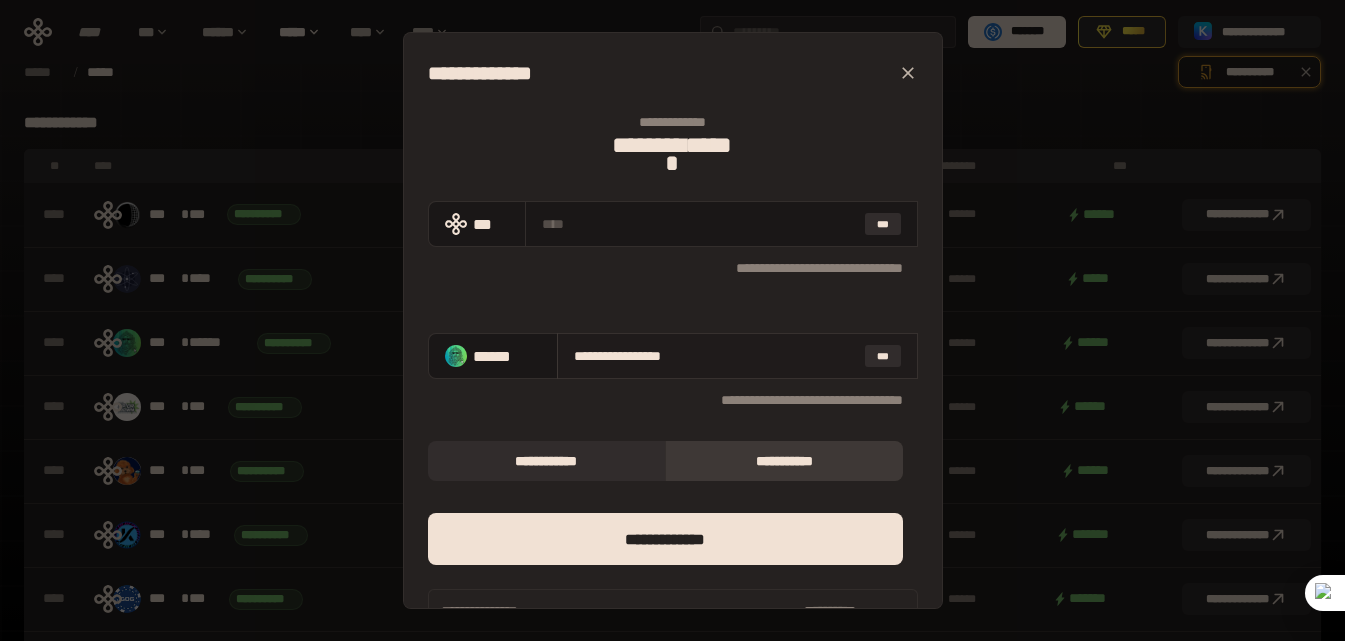 type on "**********" 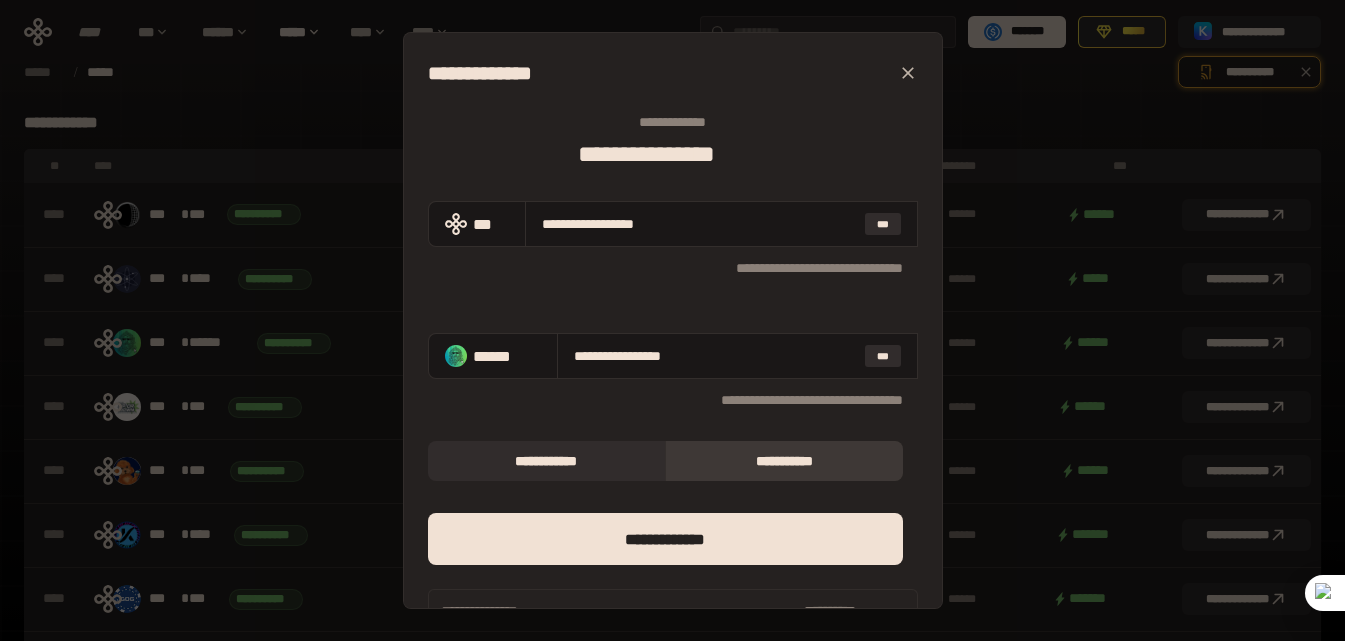 type on "**********" 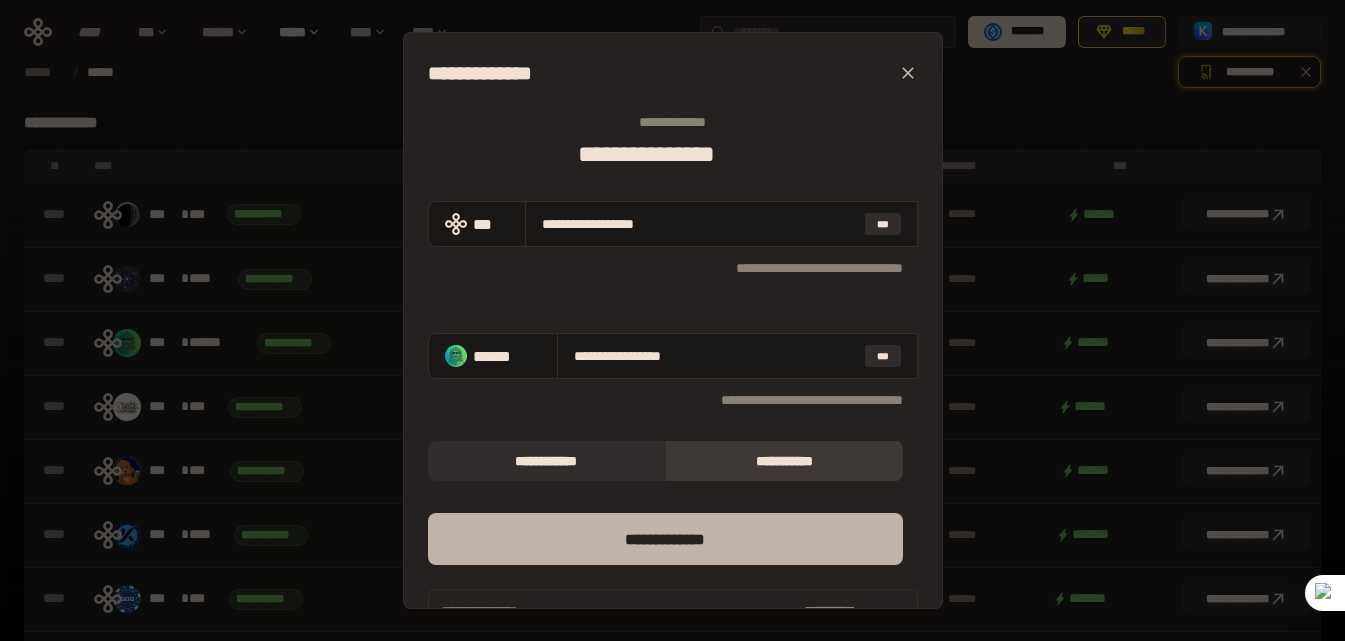 click on "*** *********" at bounding box center [665, 539] 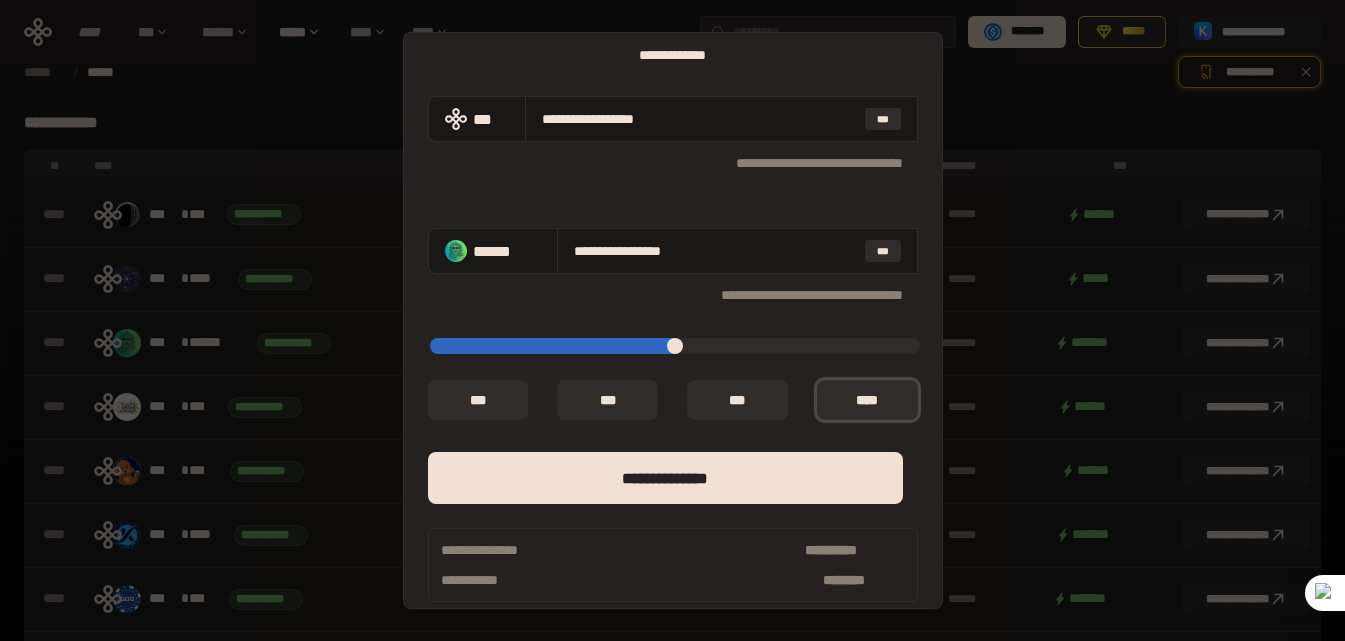 scroll, scrollTop: 166, scrollLeft: 0, axis: vertical 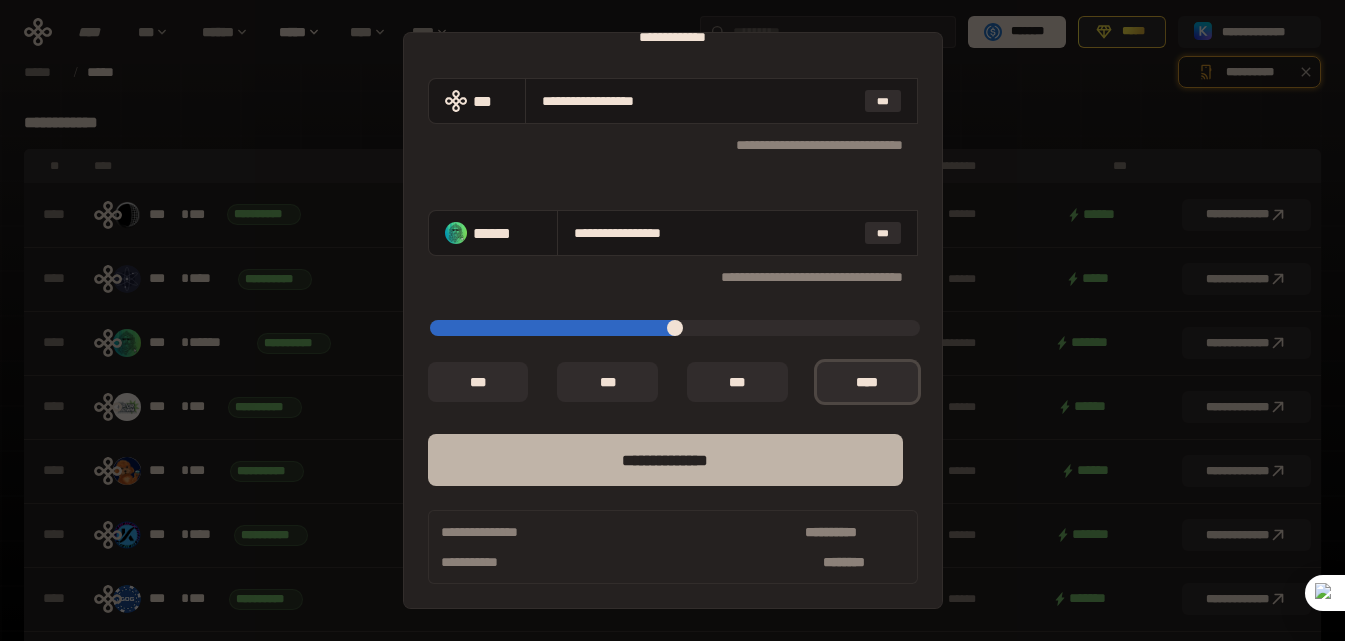click on "**** *********" at bounding box center [665, 460] 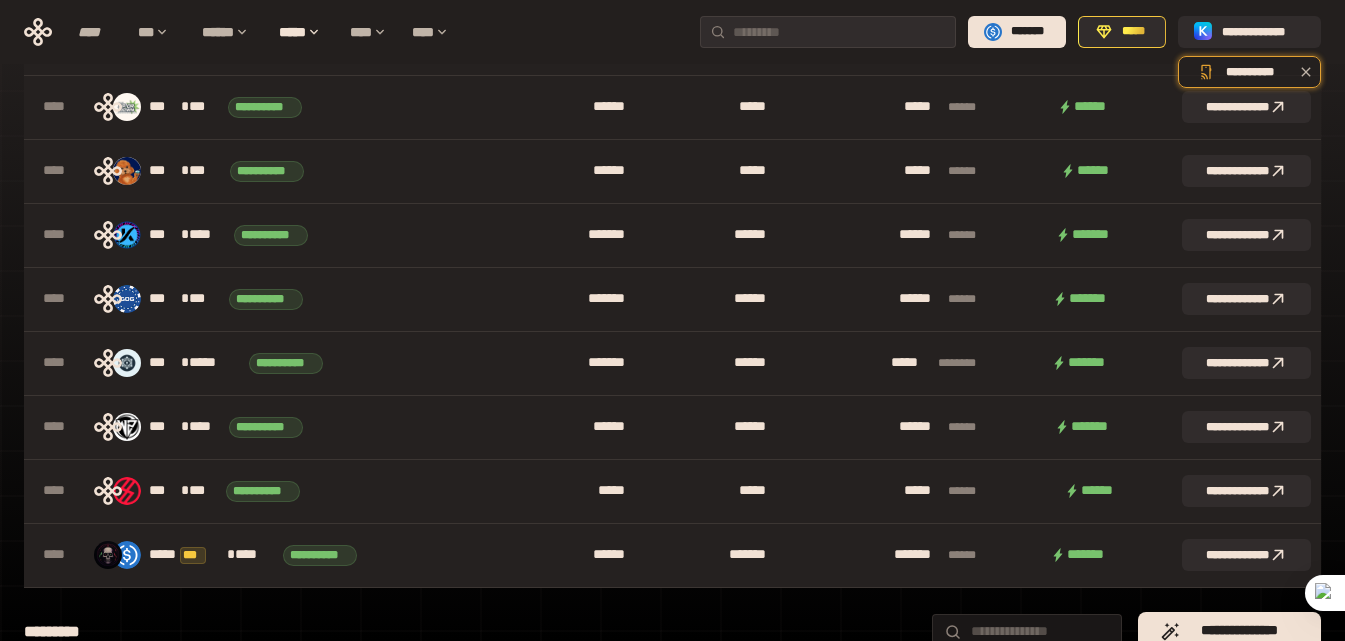 scroll, scrollTop: 0, scrollLeft: 0, axis: both 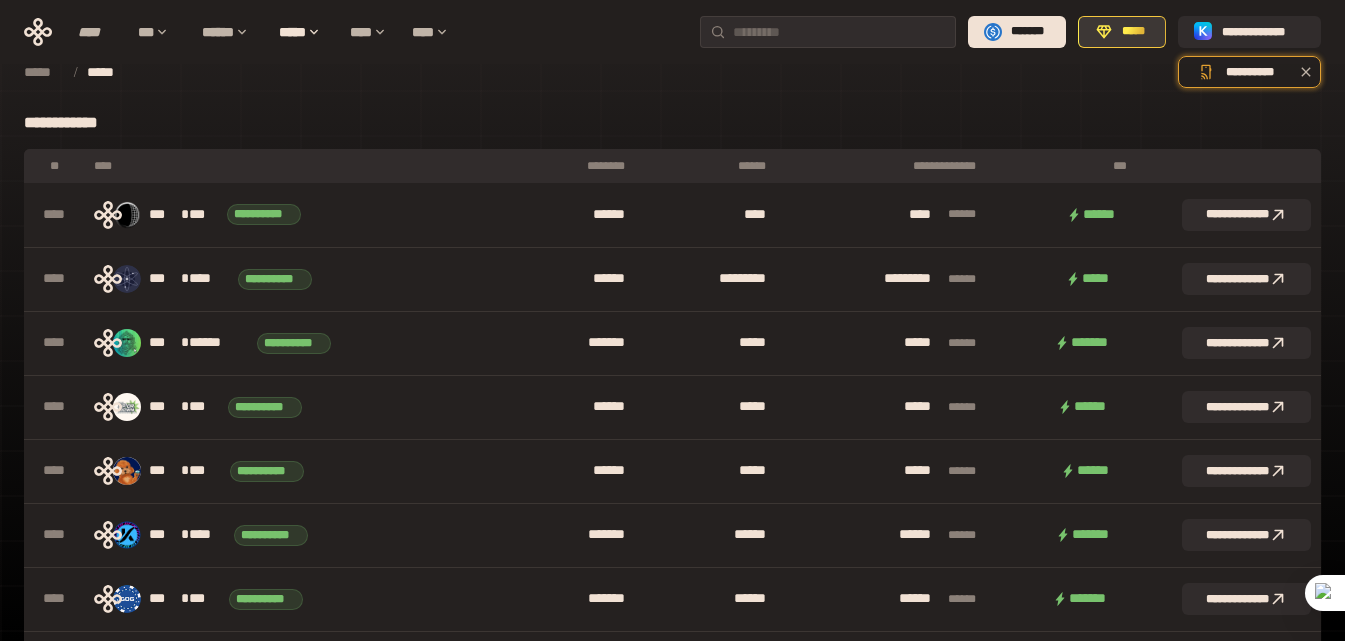 click on "*****" at bounding box center [1133, 32] 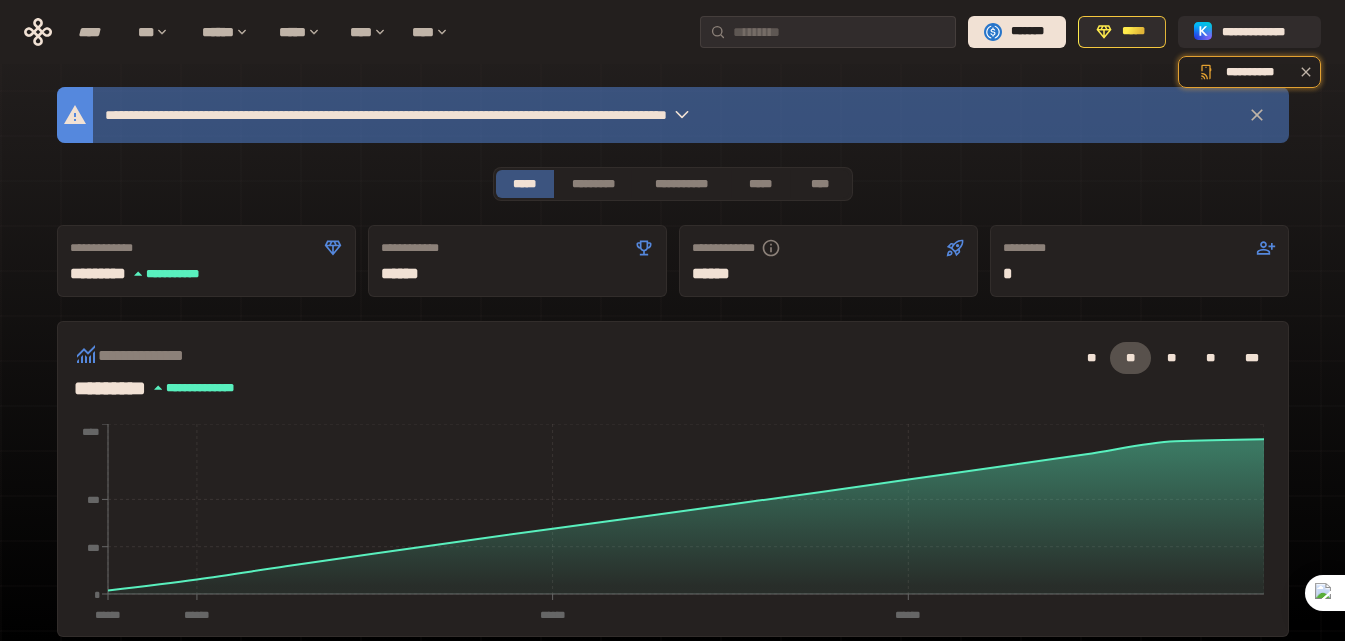 scroll, scrollTop: 0, scrollLeft: 0, axis: both 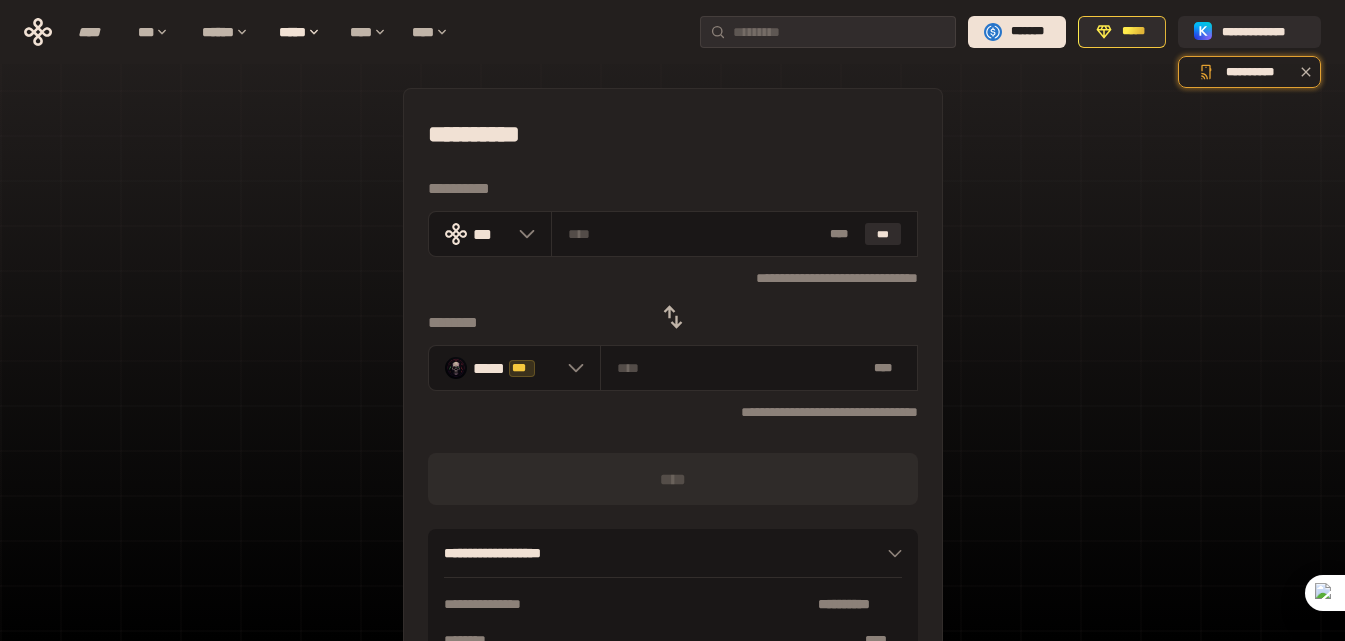 click 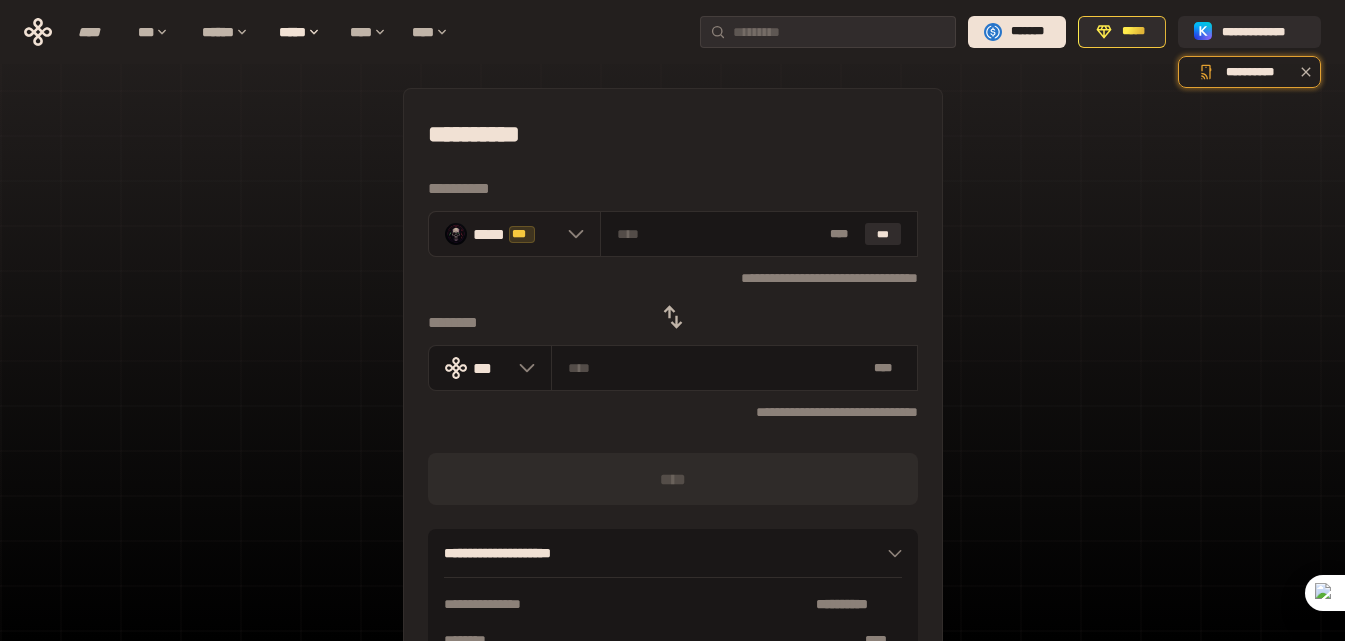 click at bounding box center [571, 234] 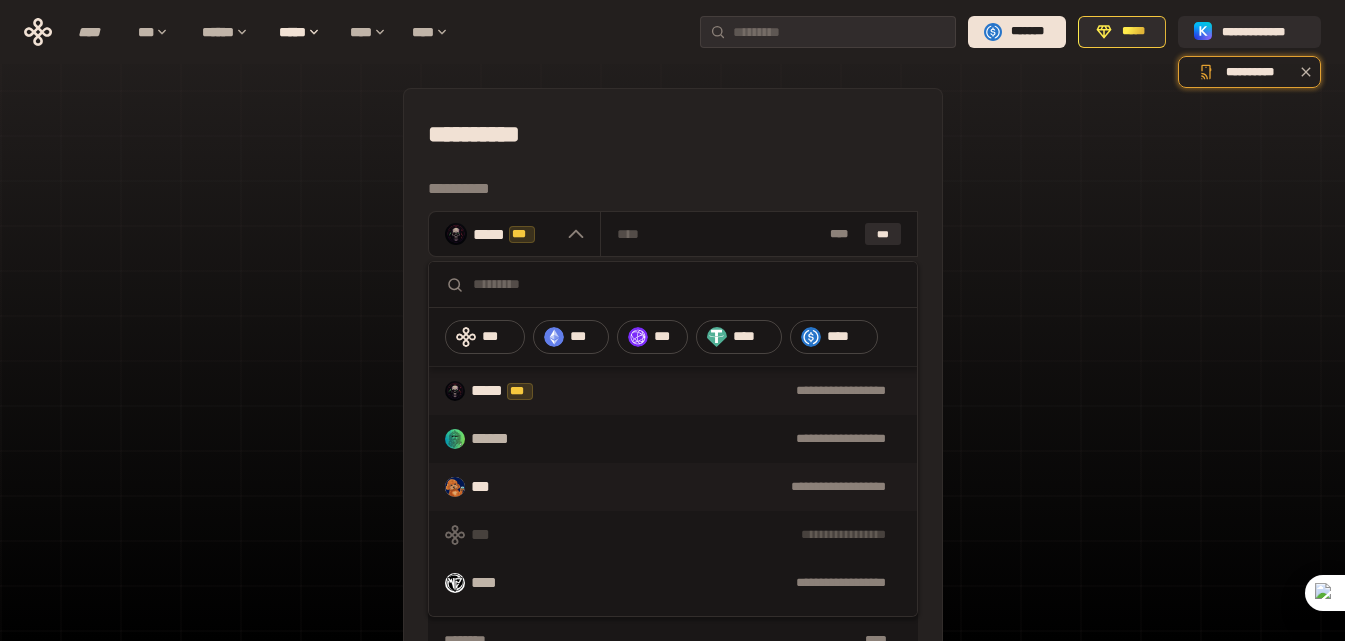 click on "**********" at bounding box center (709, 487) 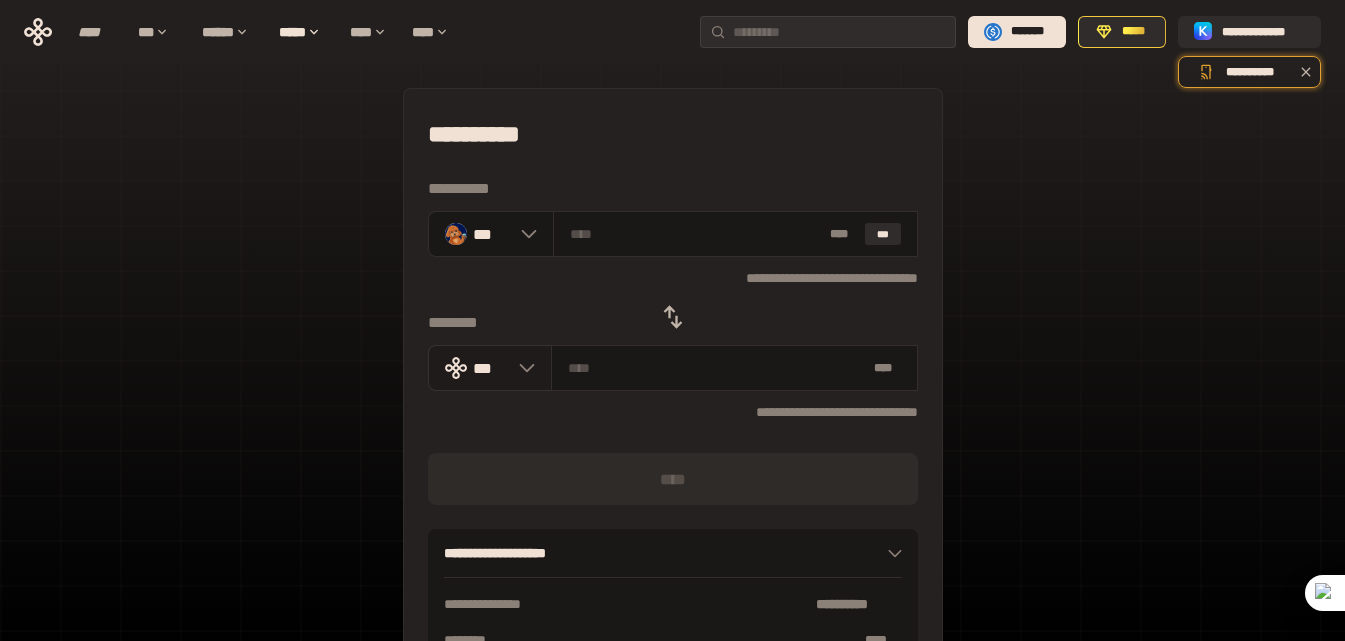 click 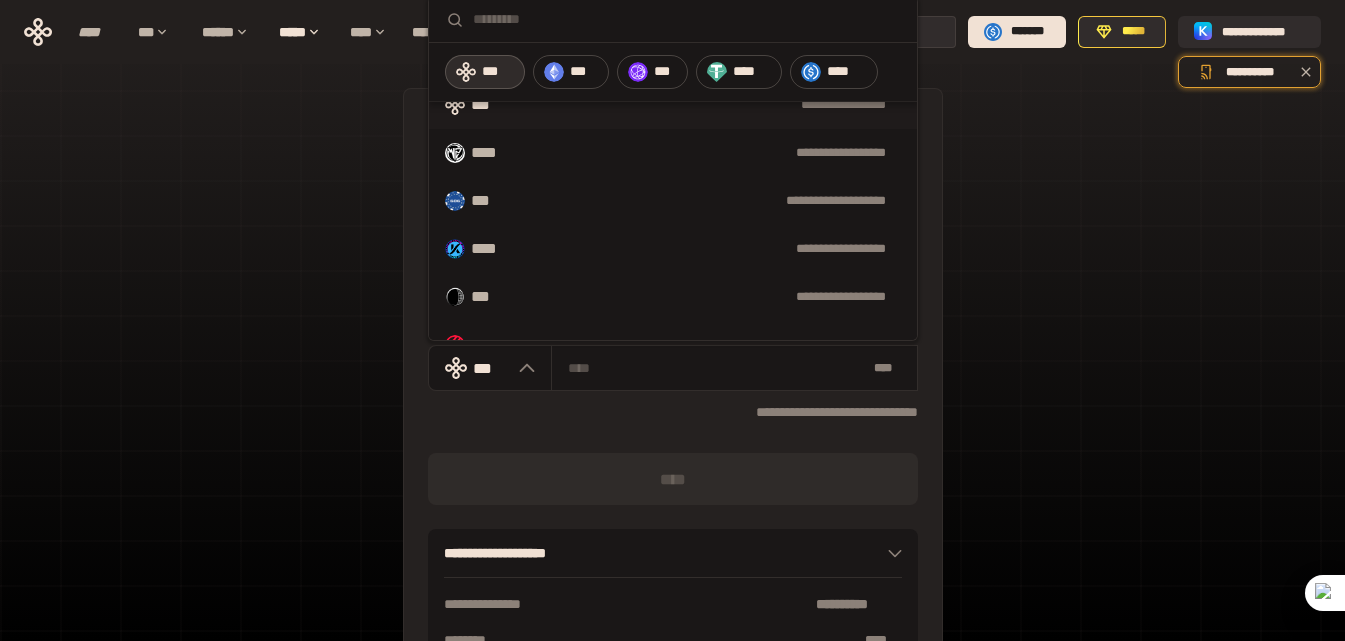 scroll, scrollTop: 200, scrollLeft: 0, axis: vertical 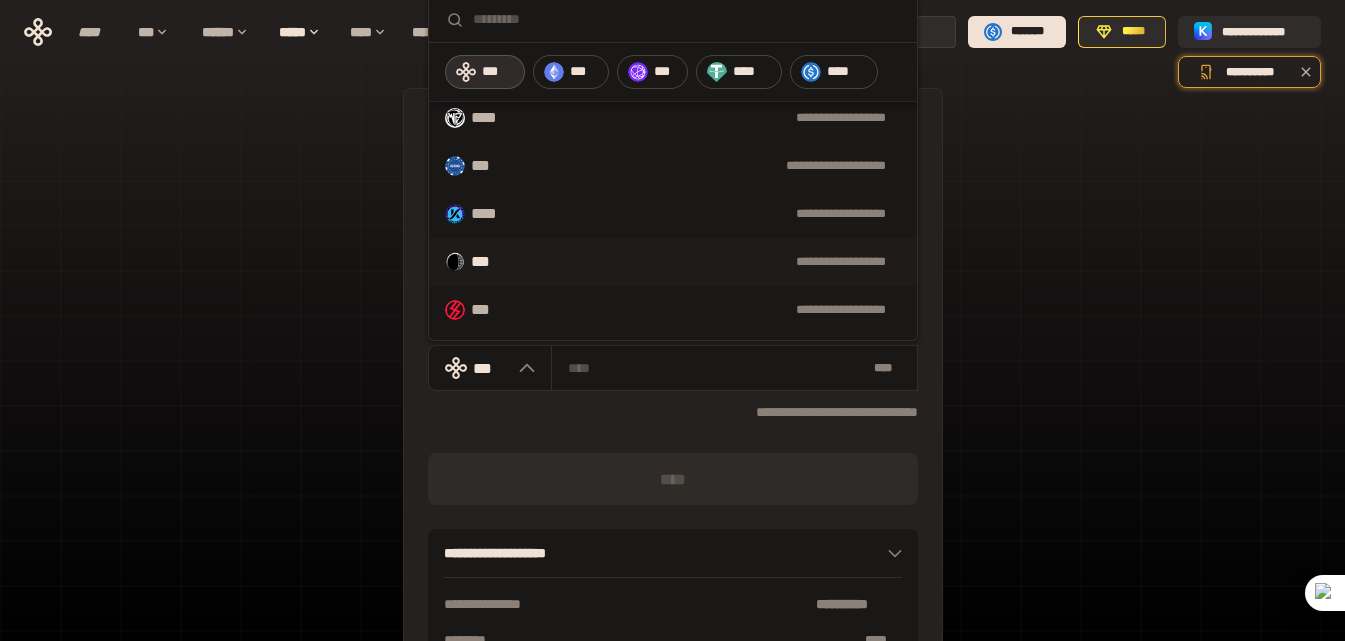 click on "**********" at bounding box center (673, 262) 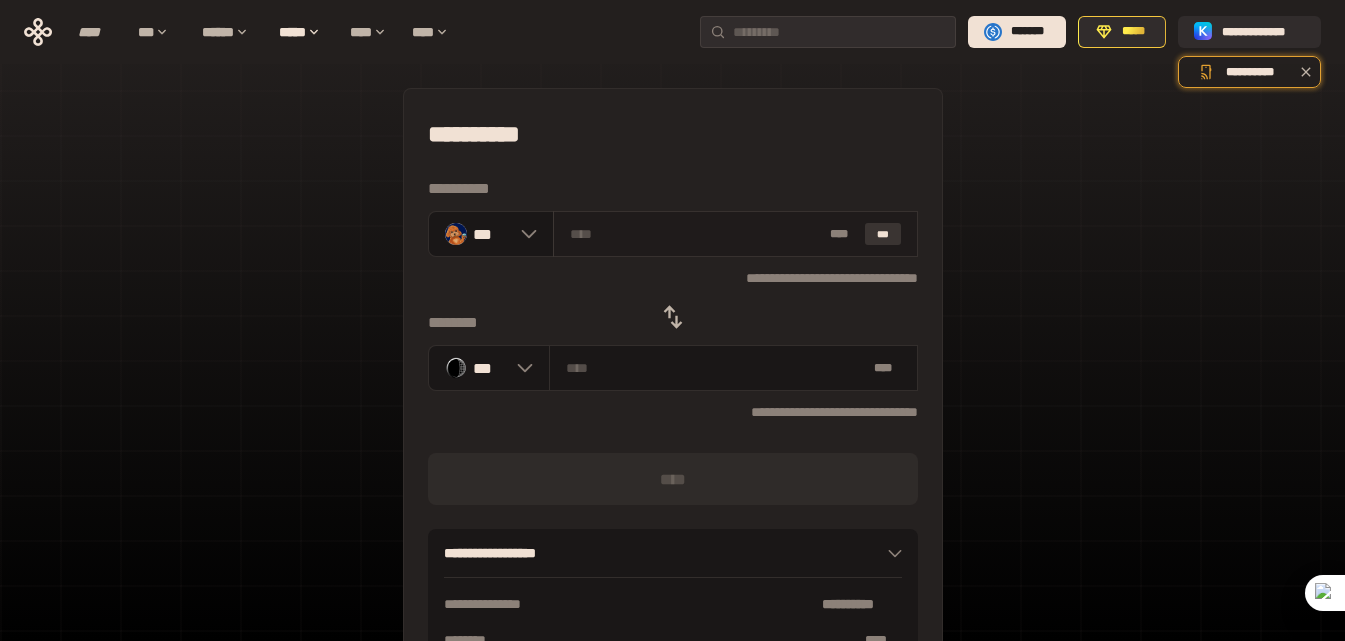 click on "***" at bounding box center (883, 234) 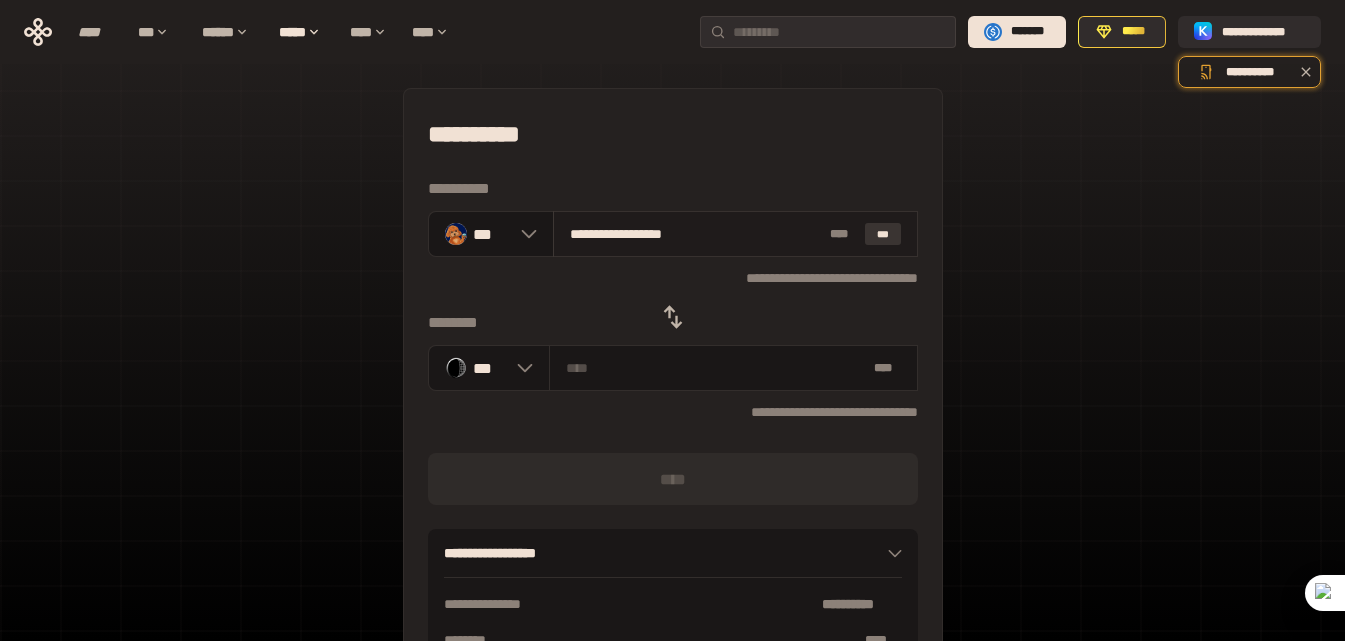 type on "**********" 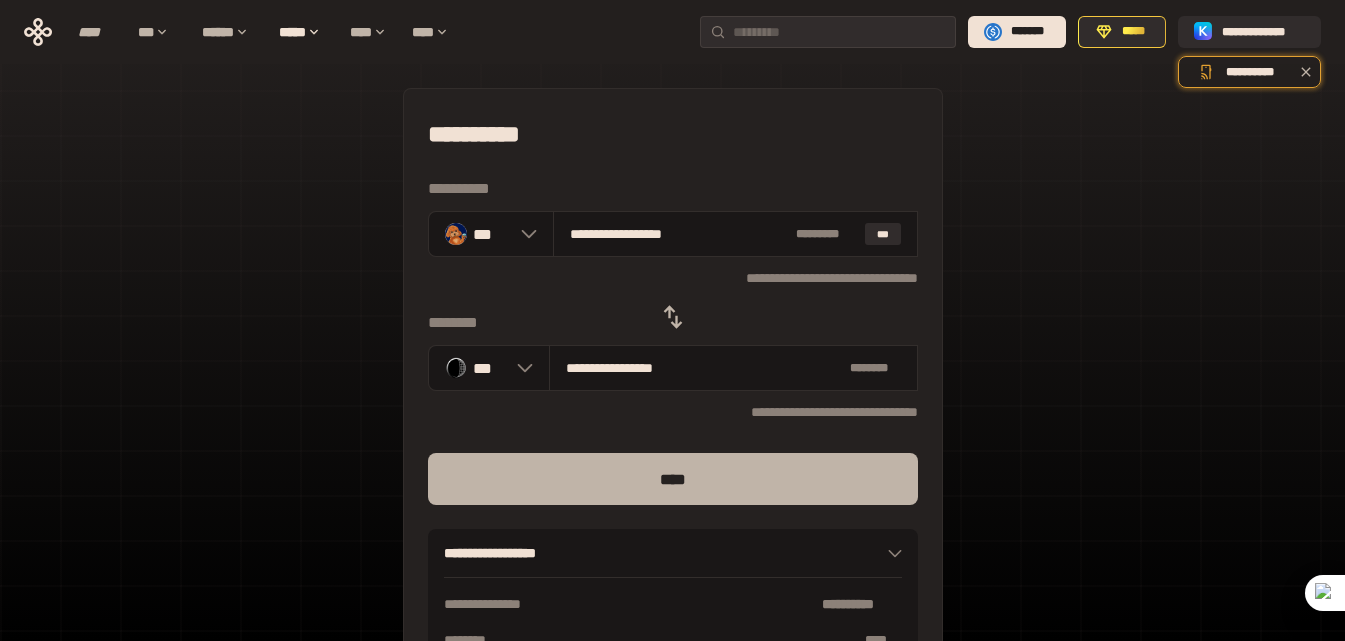 click on "****" at bounding box center (673, 479) 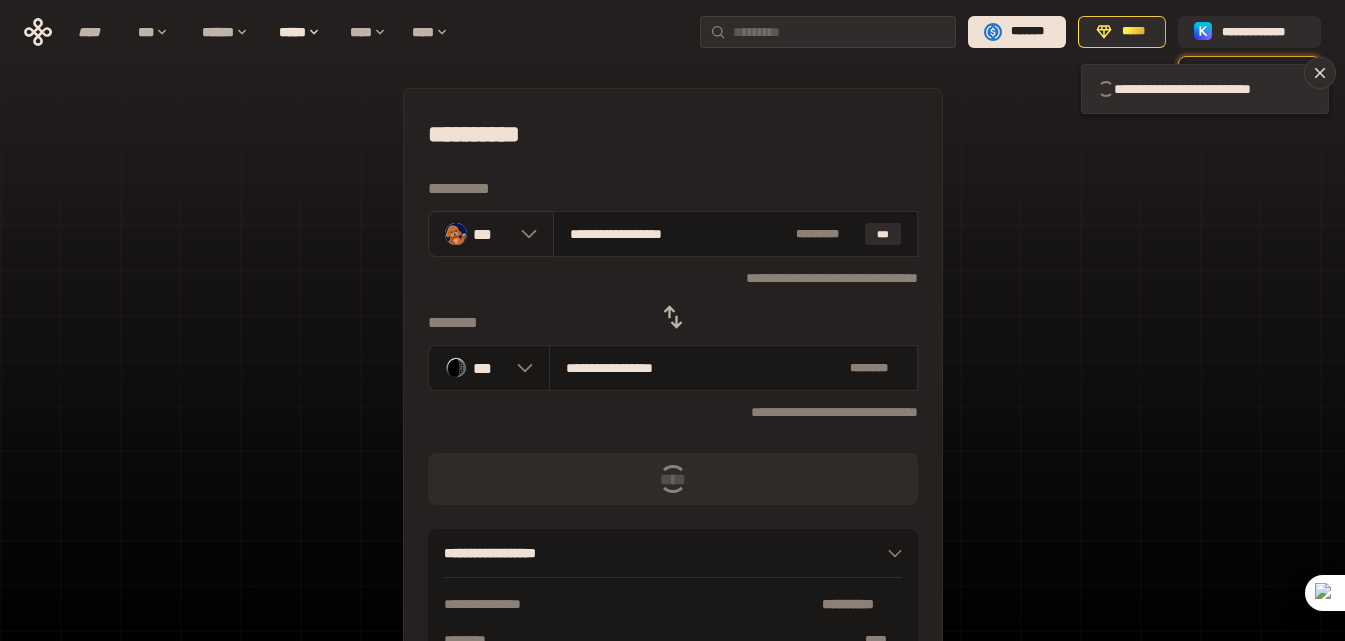 click on "***" at bounding box center (491, 234) 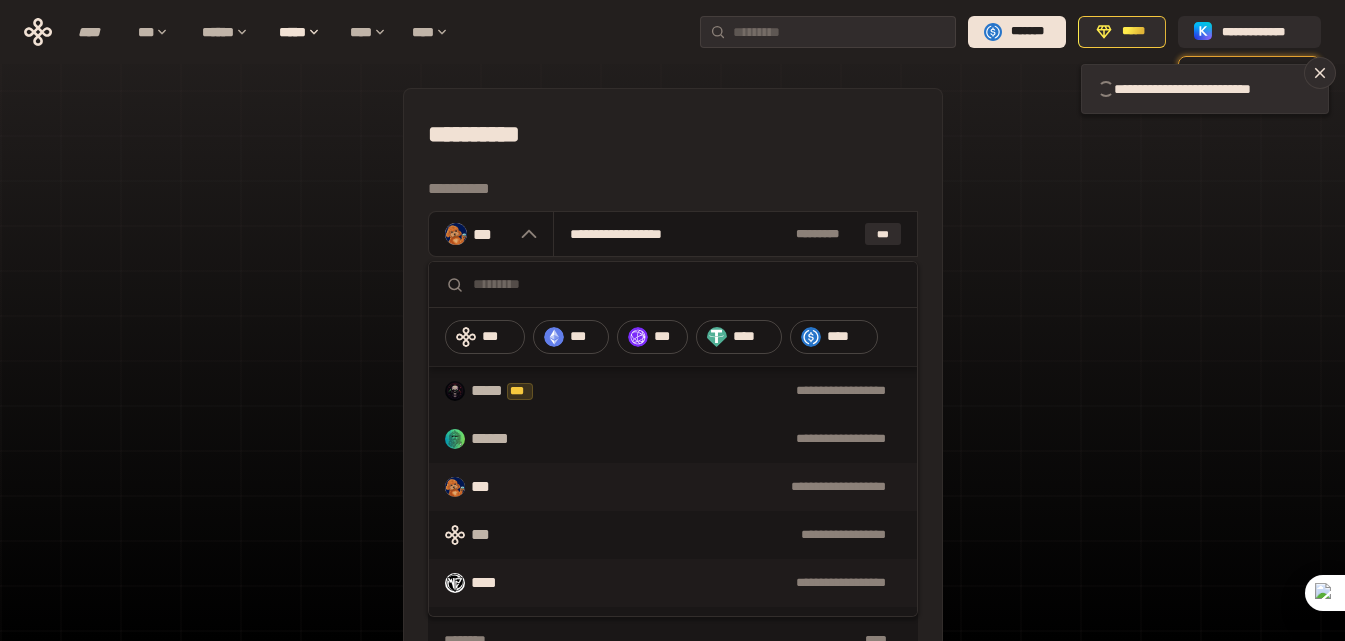 click on "**********" at bounding box center (708, 583) 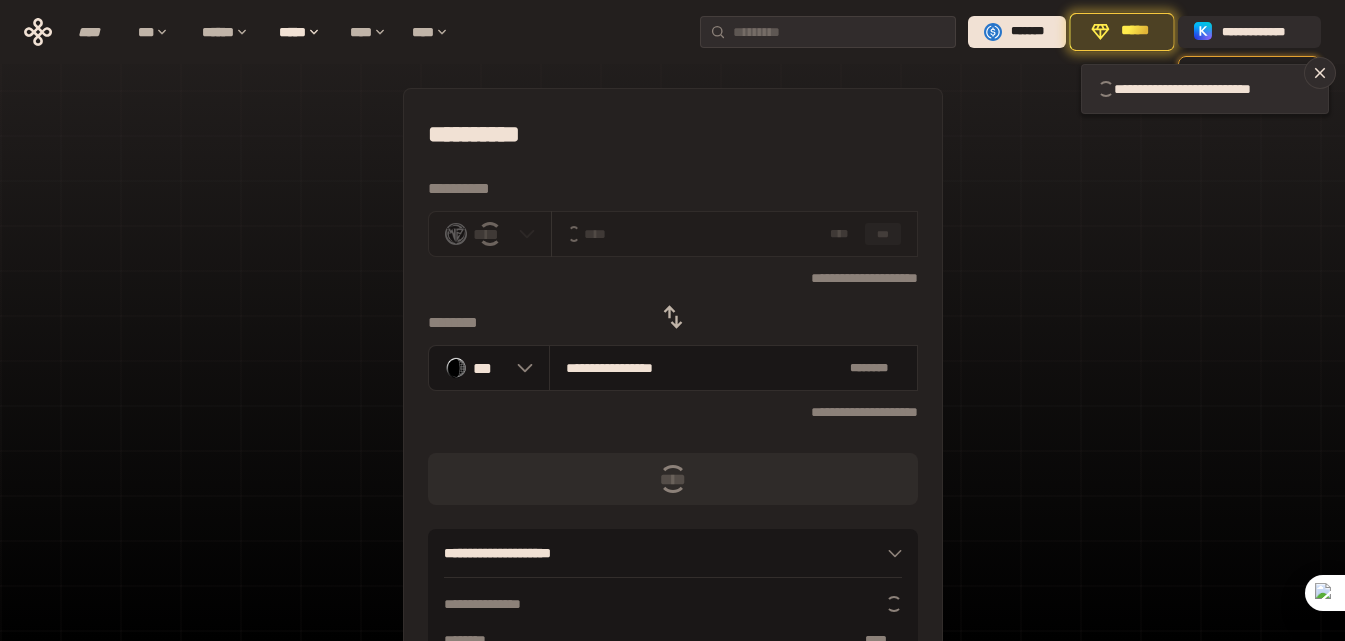 type 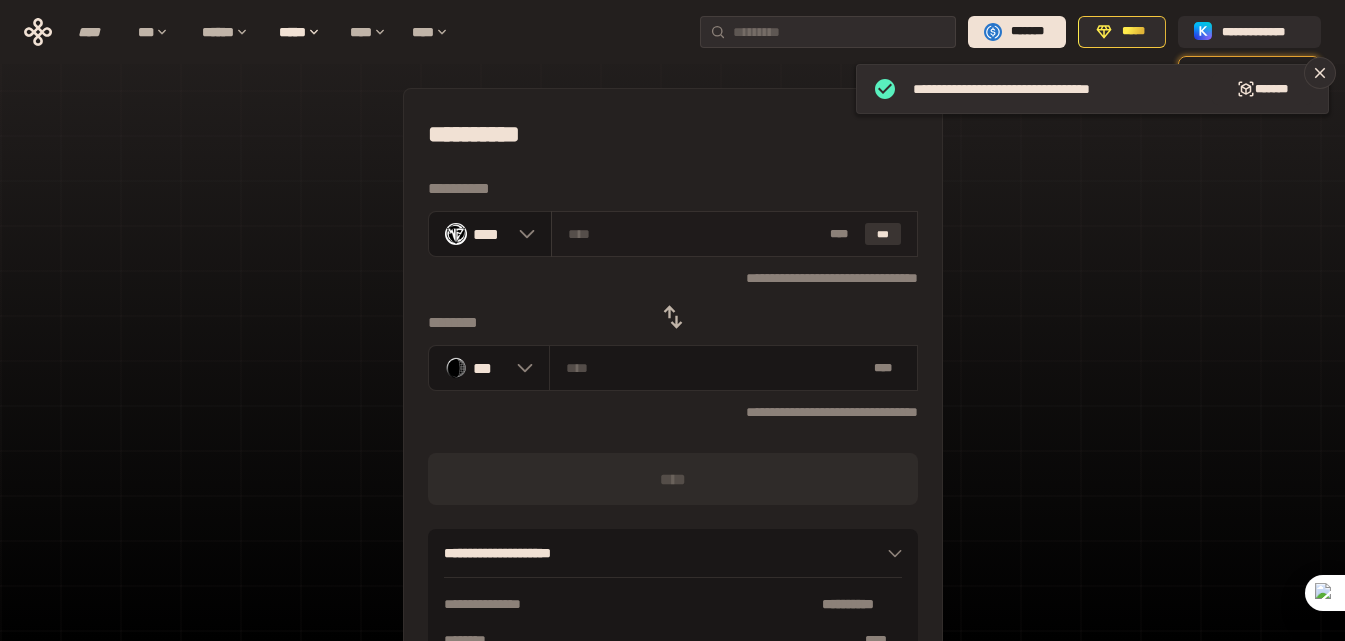 click on "***" at bounding box center [883, 234] 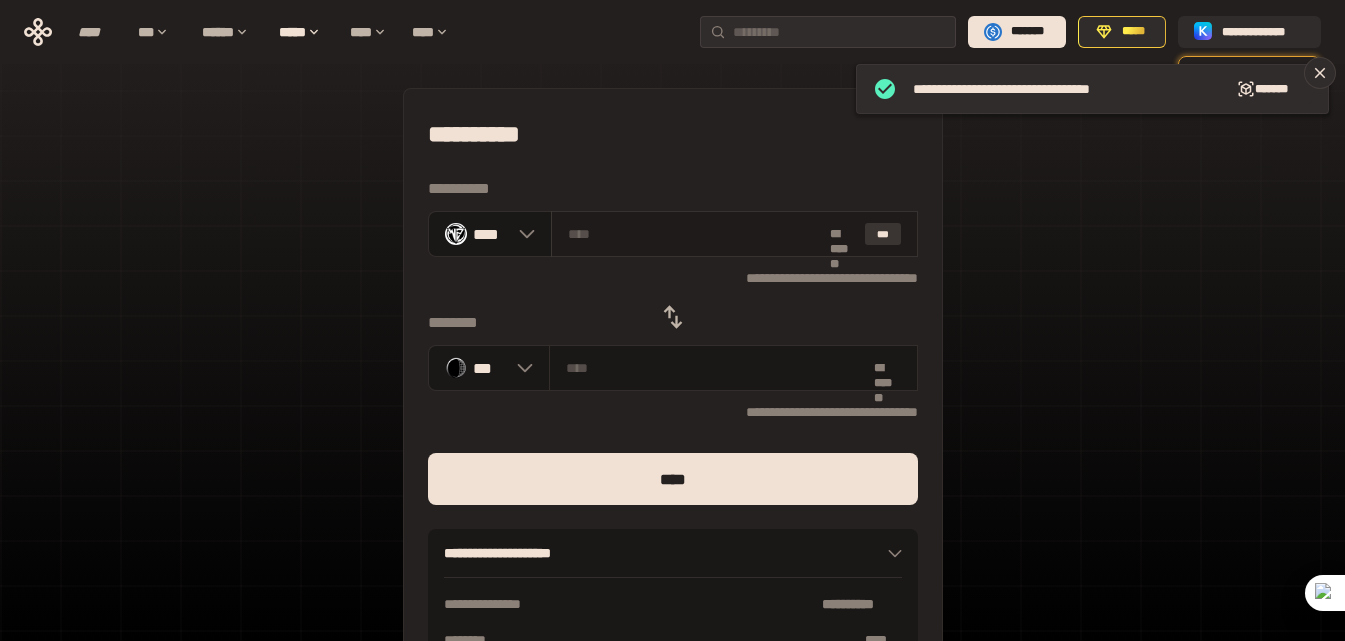 type on "**********" 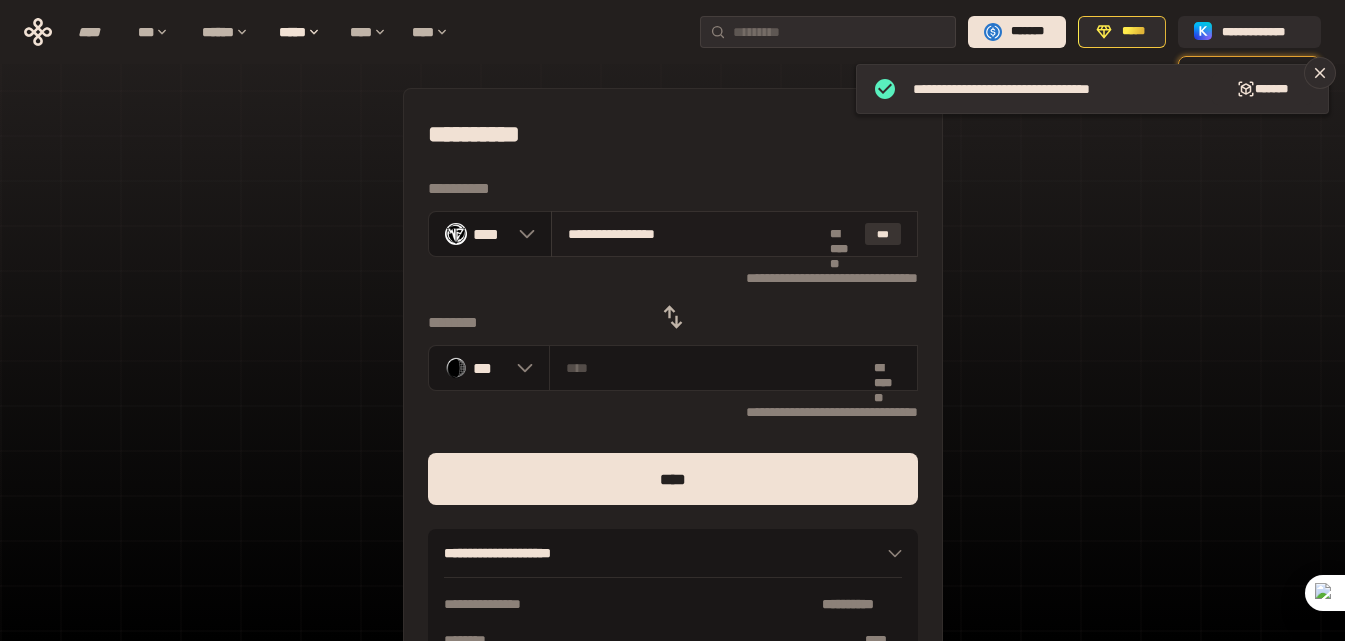 type on "**********" 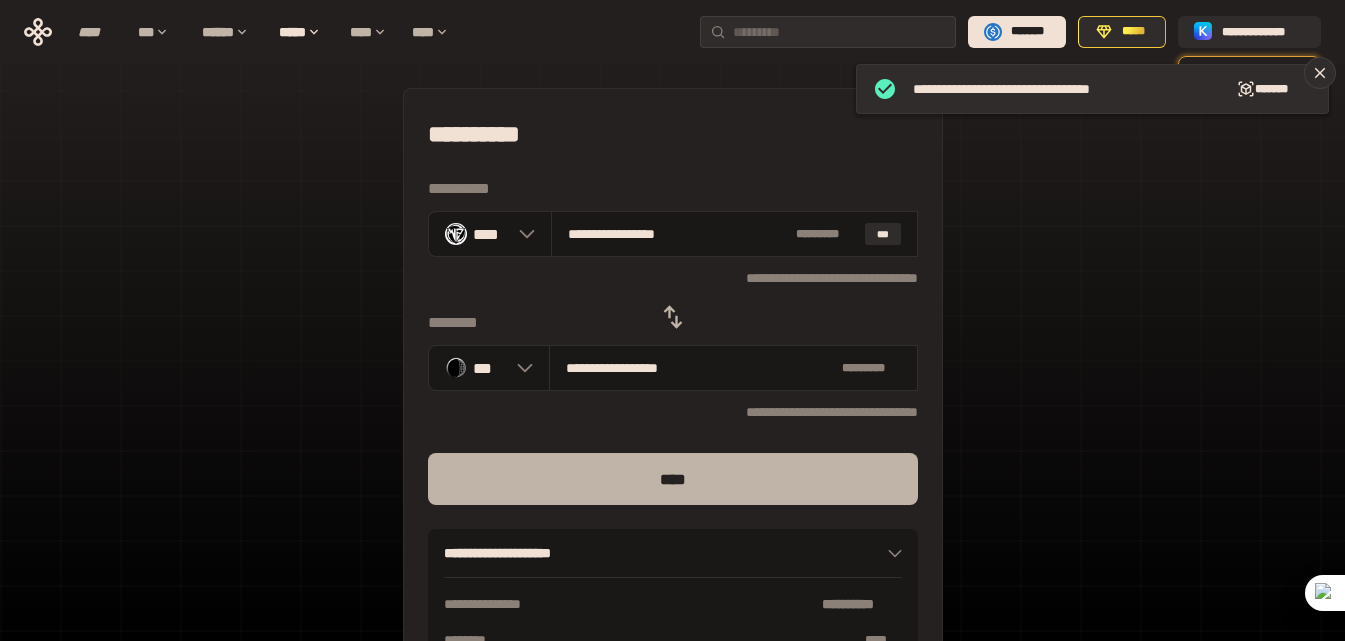 click on "****" at bounding box center (673, 479) 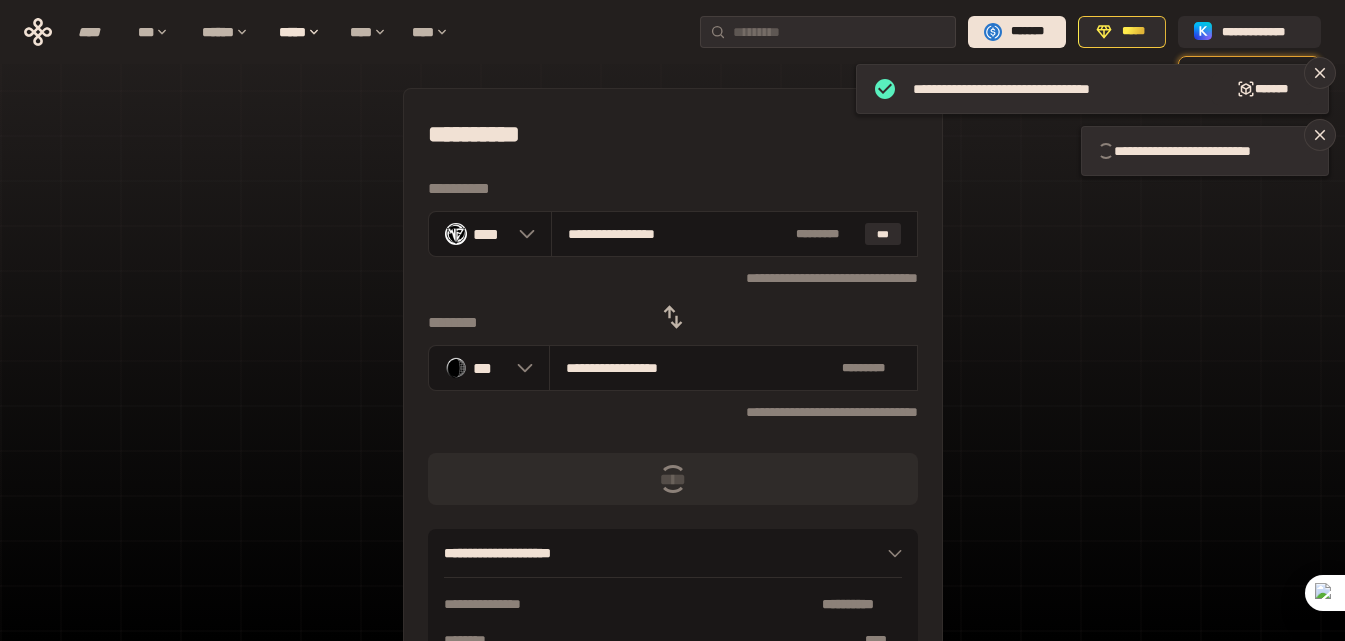type 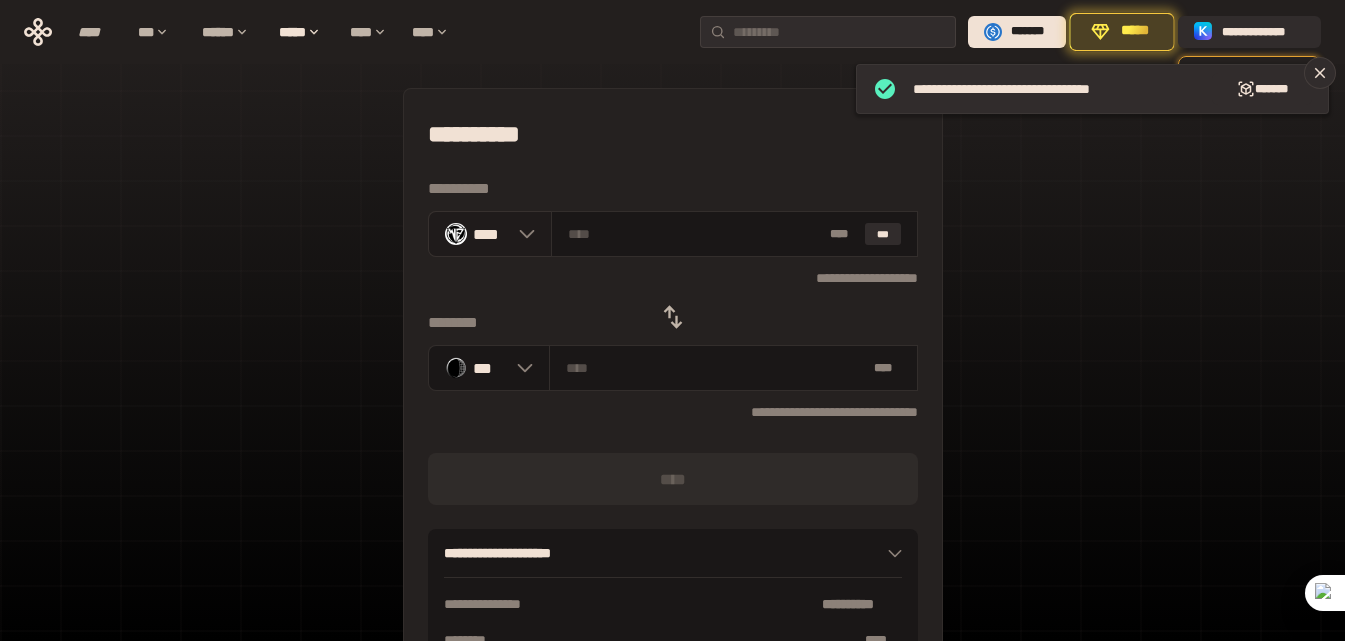 click 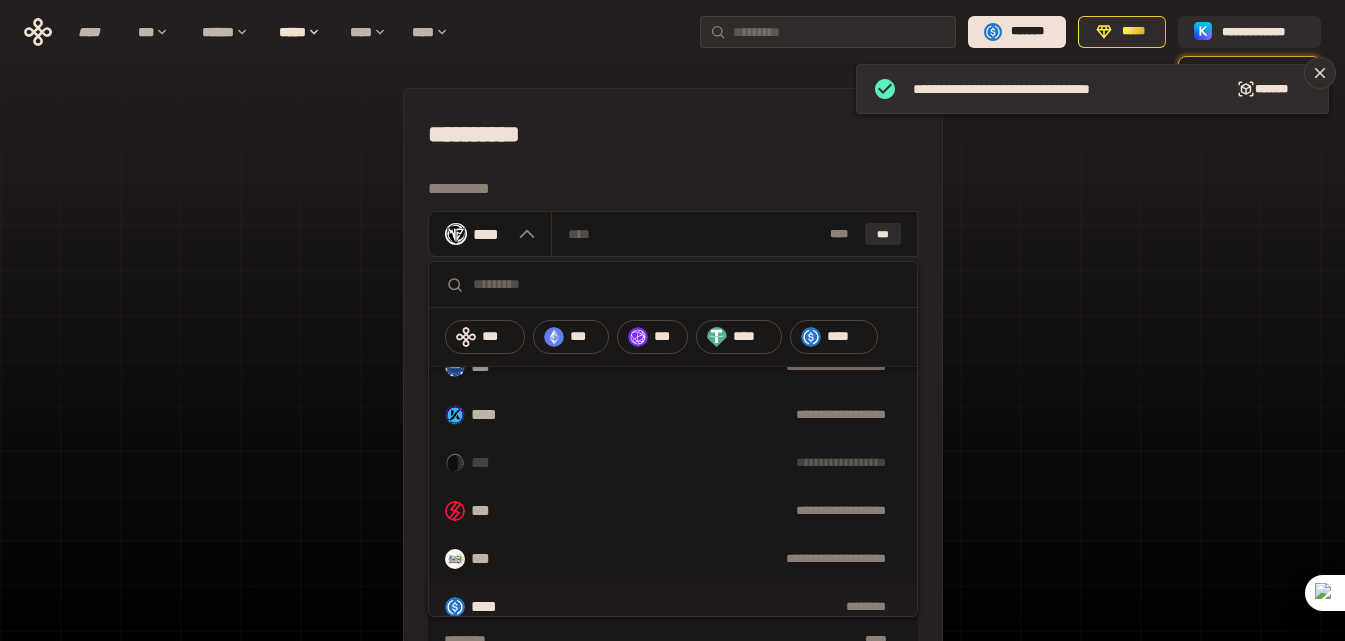 scroll, scrollTop: 200, scrollLeft: 0, axis: vertical 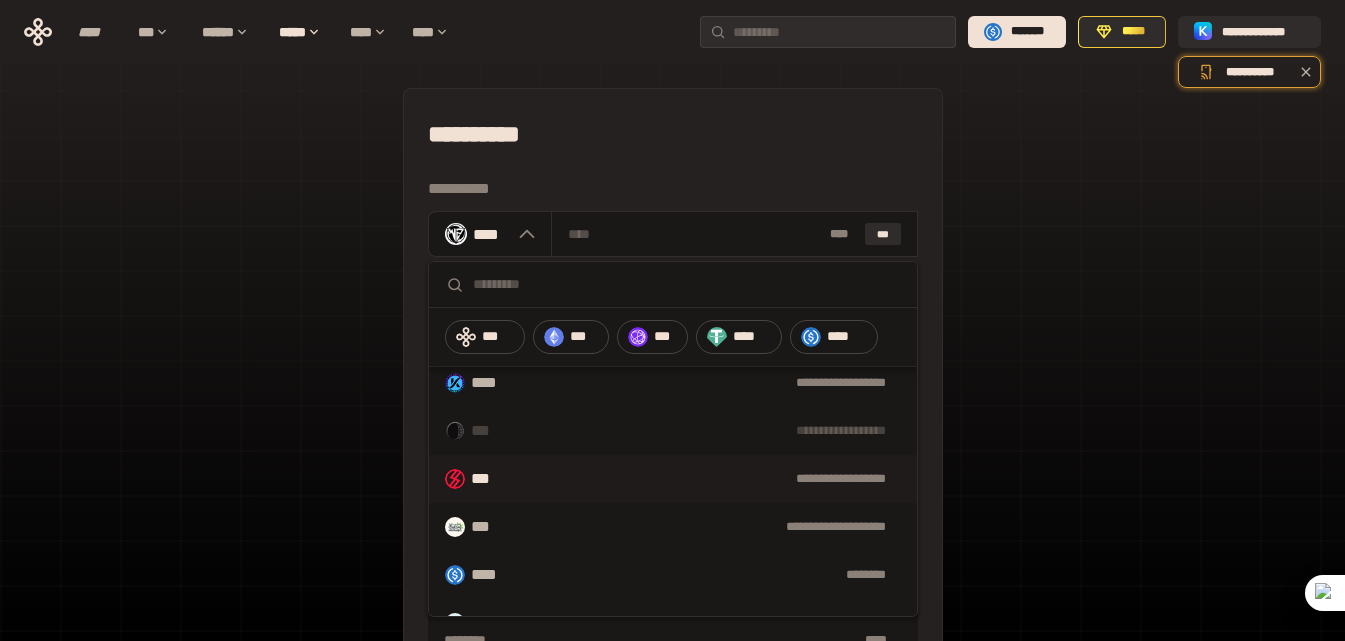 click on "**********" at bounding box center (706, 479) 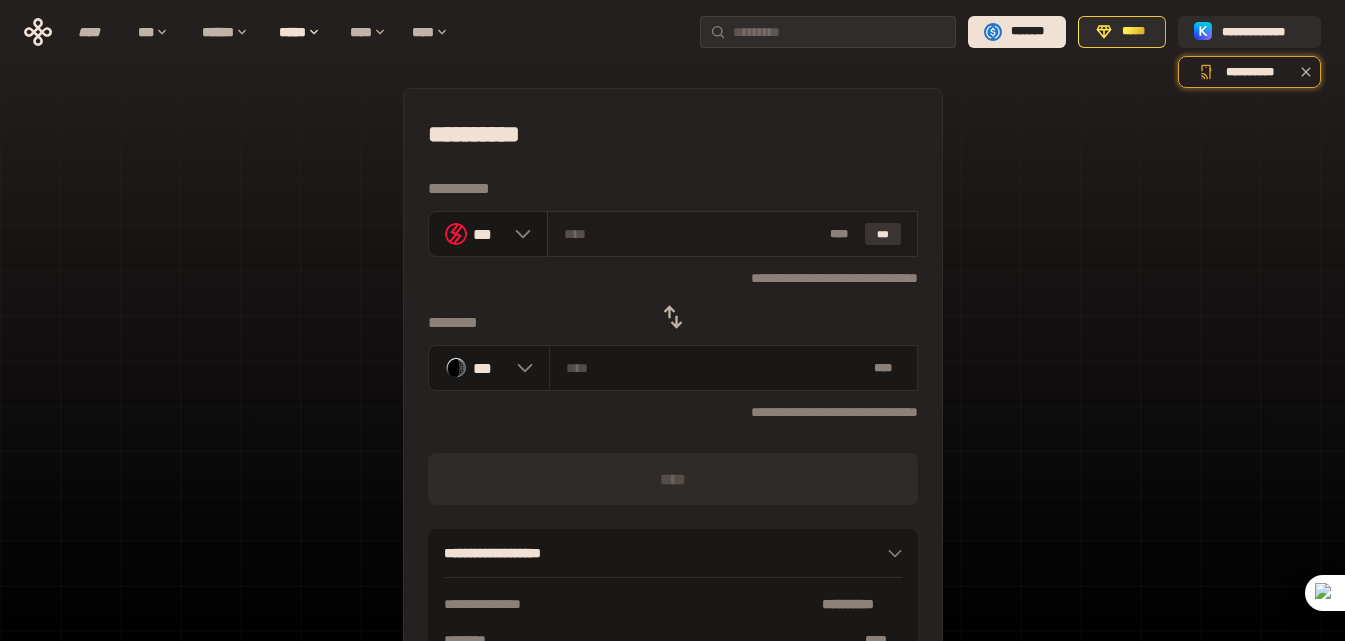 click on "***" at bounding box center (883, 234) 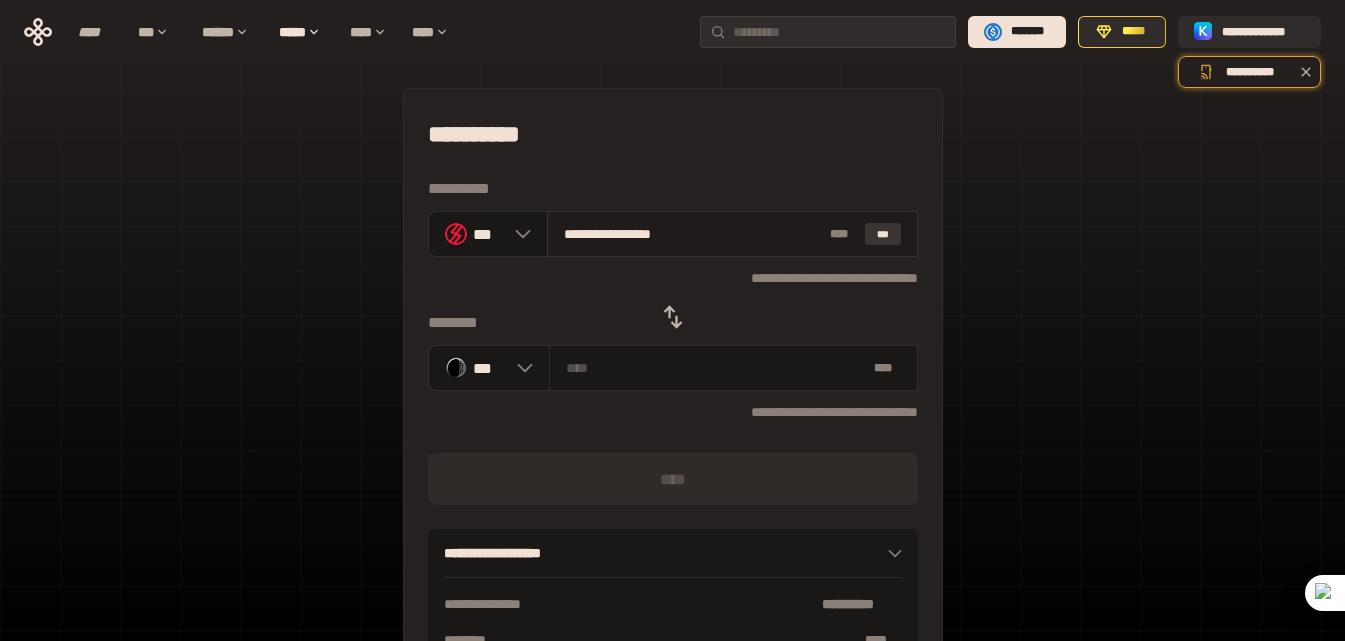 type on "**********" 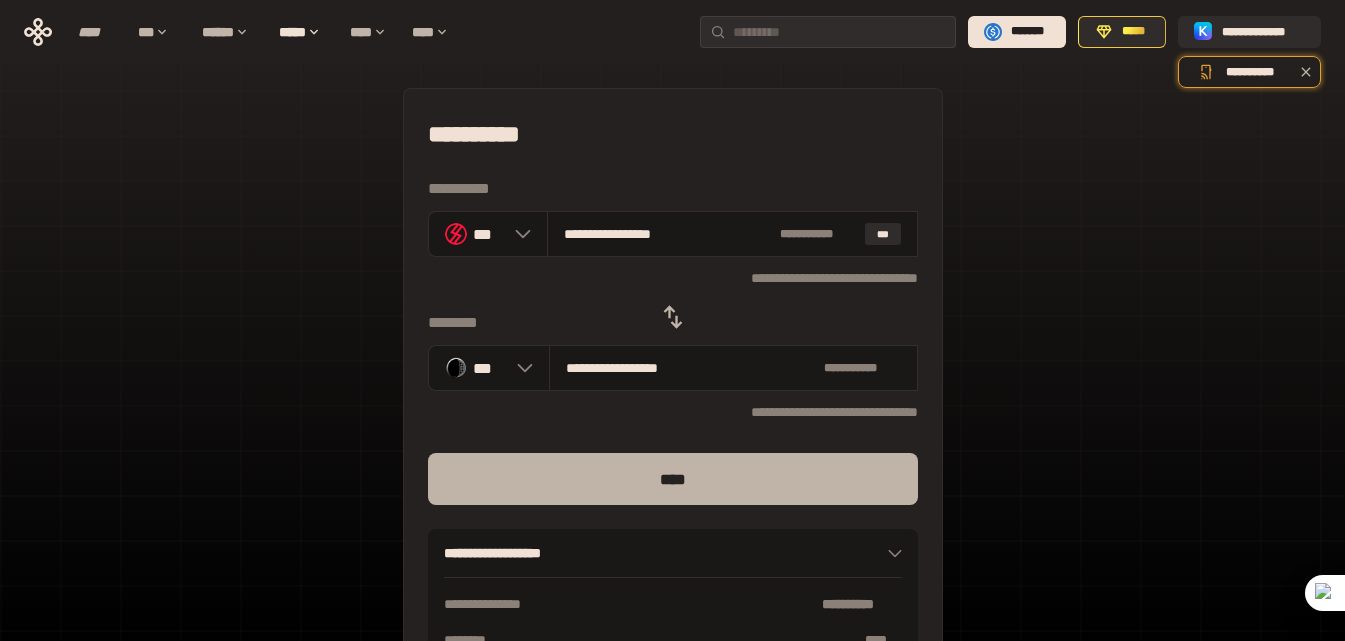 click on "****" at bounding box center [673, 479] 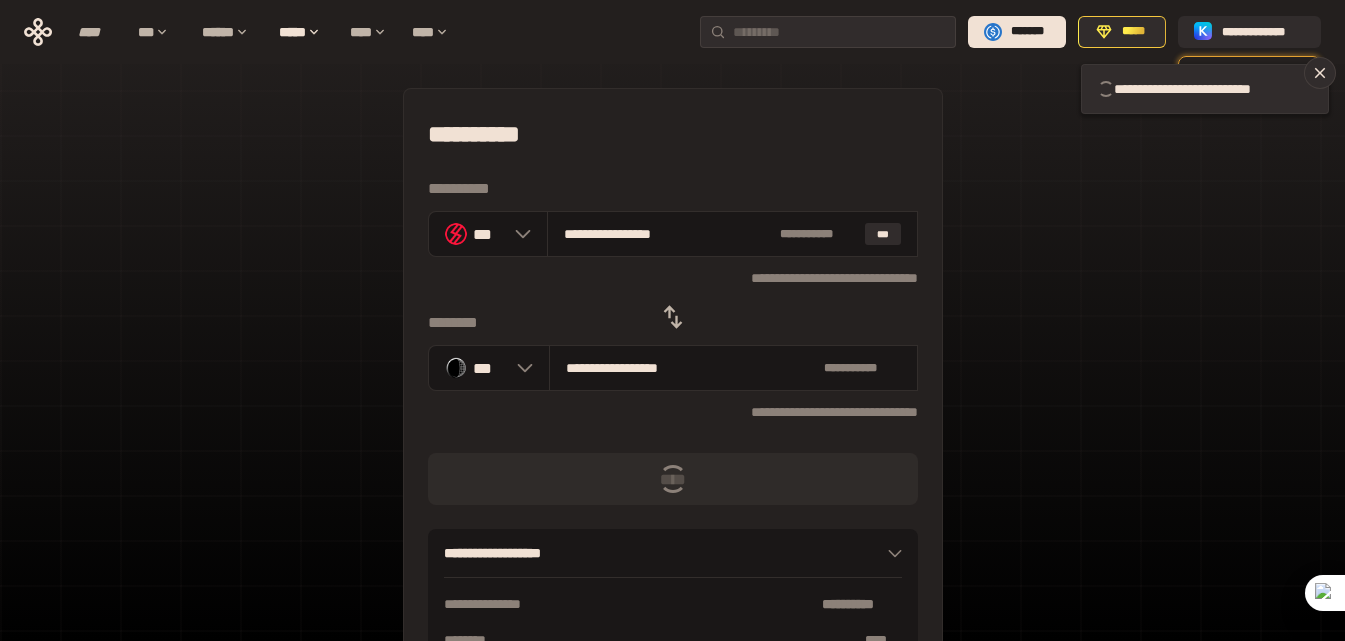 type 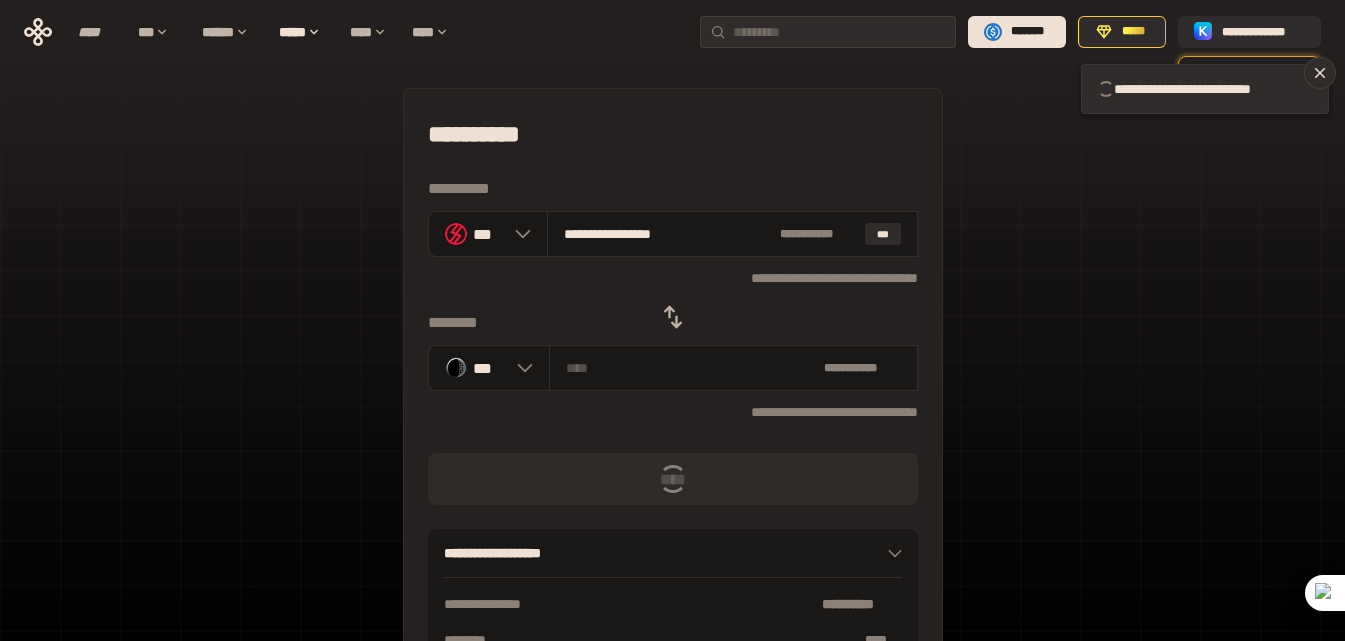 type 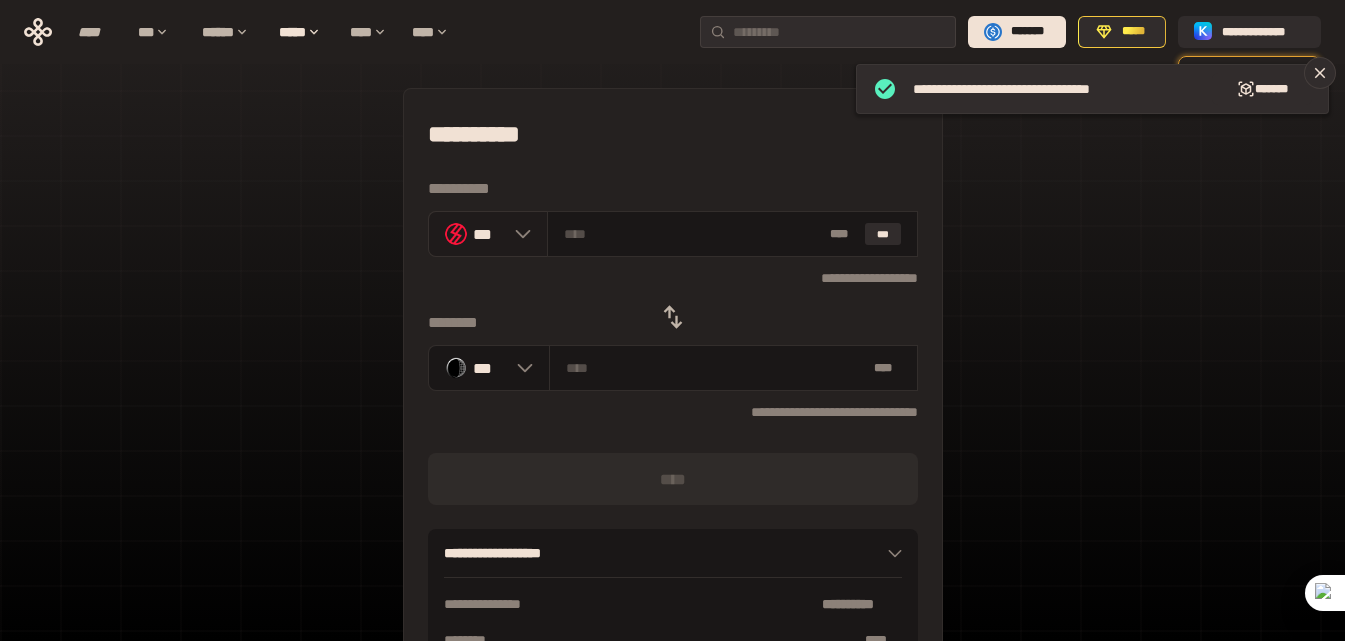 click on "***" at bounding box center [488, 234] 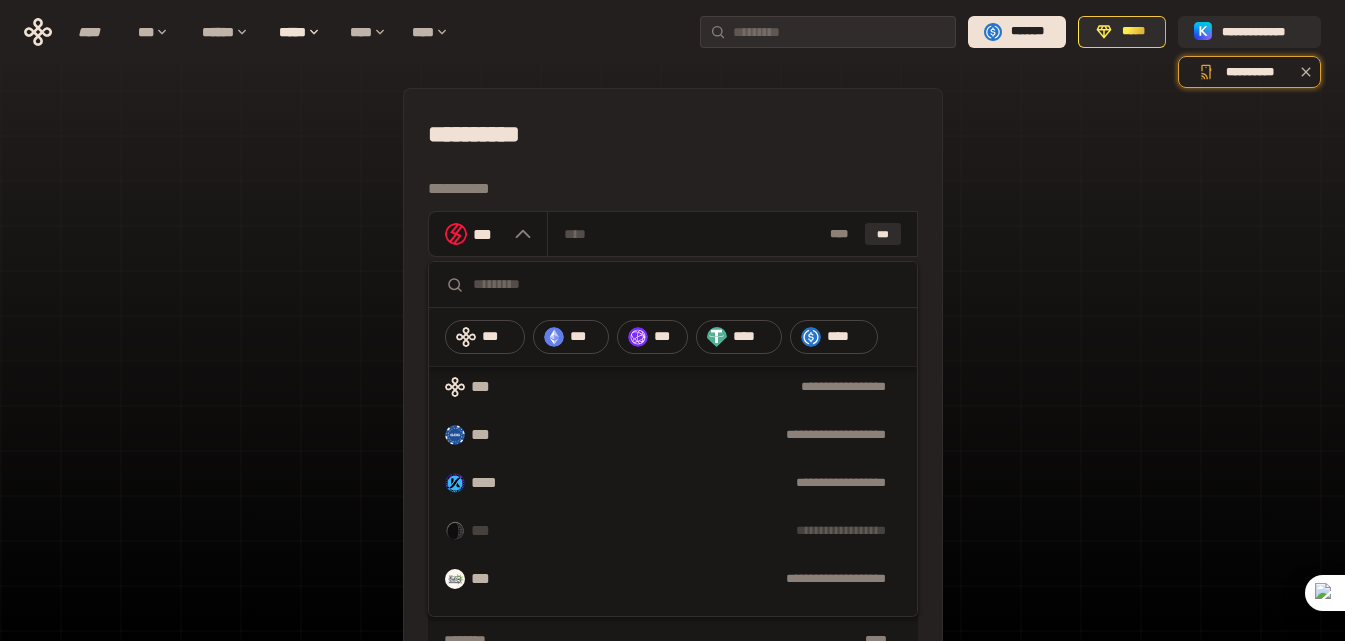 scroll, scrollTop: 0, scrollLeft: 0, axis: both 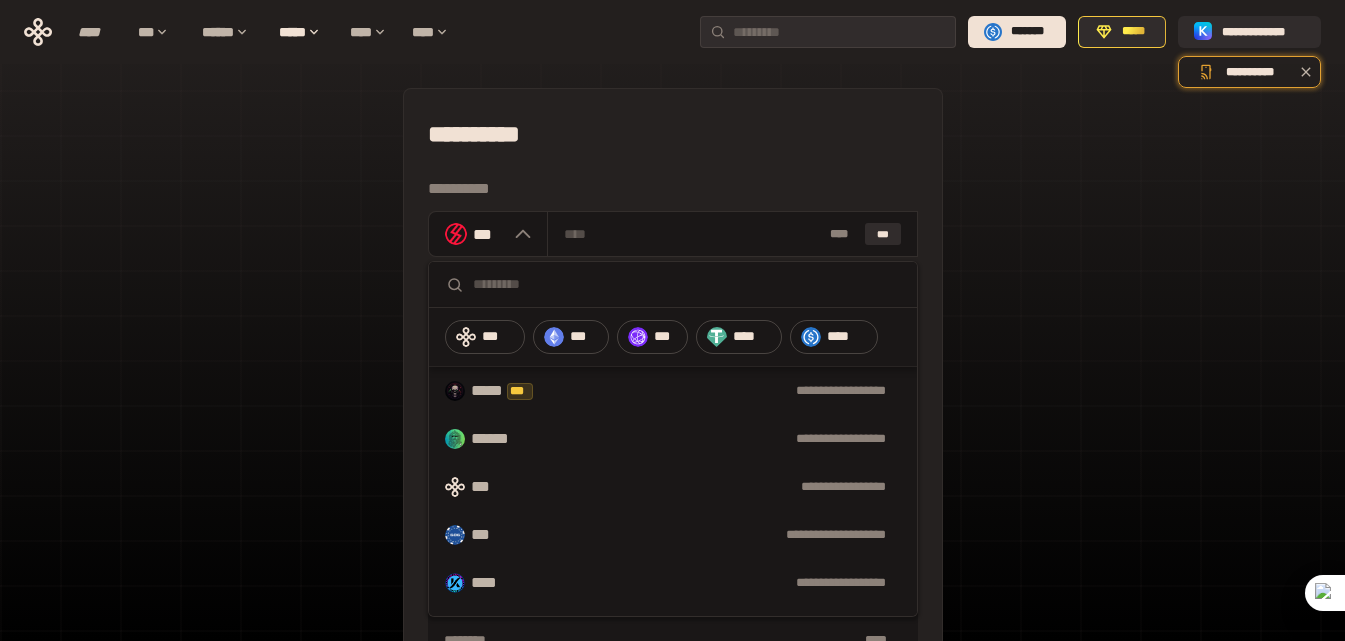 click on "**********" at bounding box center (672, 444) 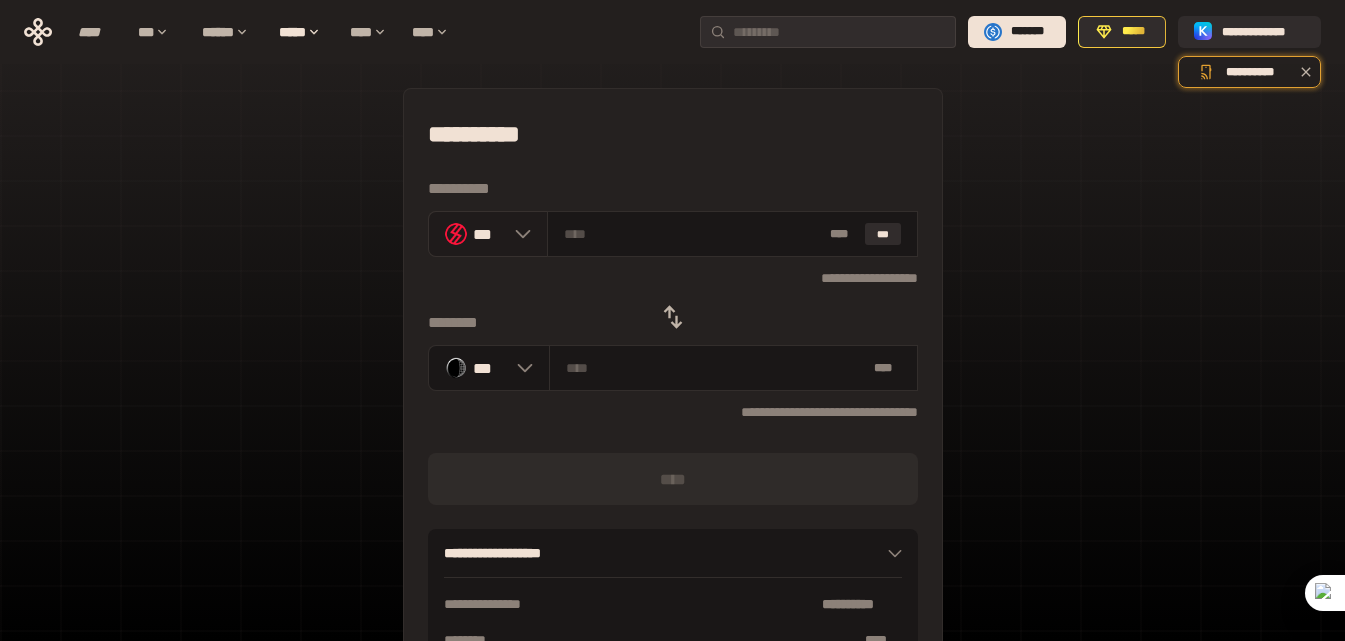 click on "***" at bounding box center (488, 234) 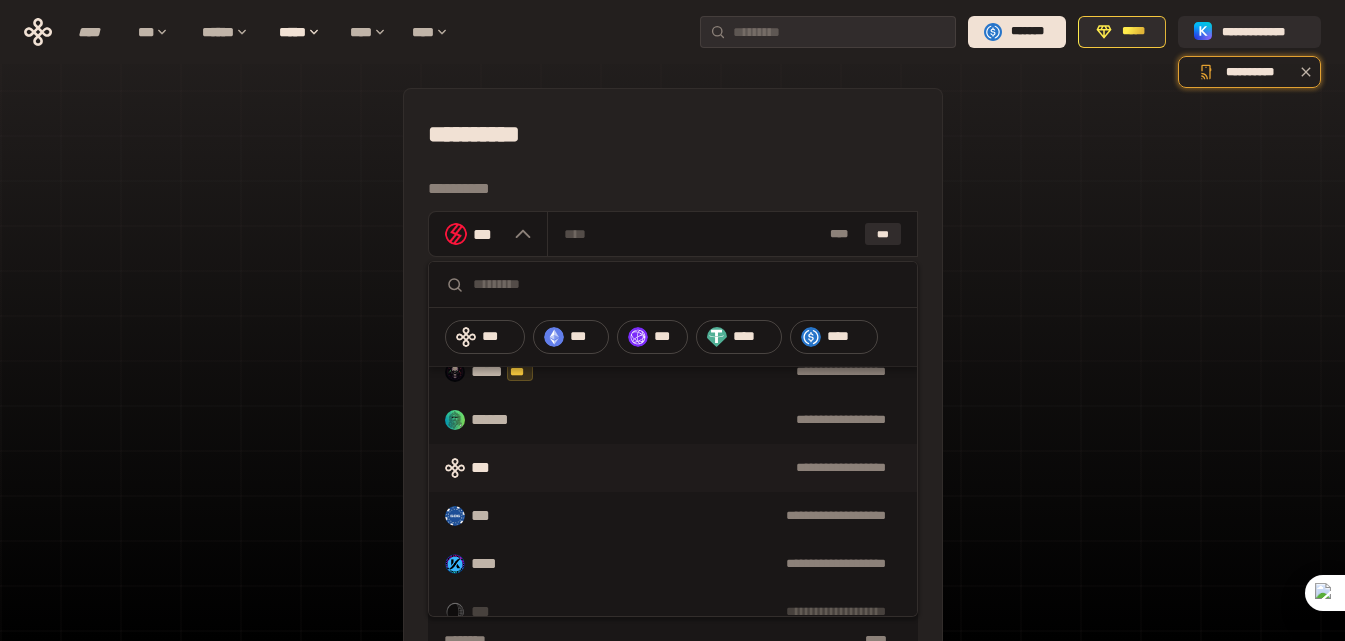 scroll, scrollTop: 0, scrollLeft: 0, axis: both 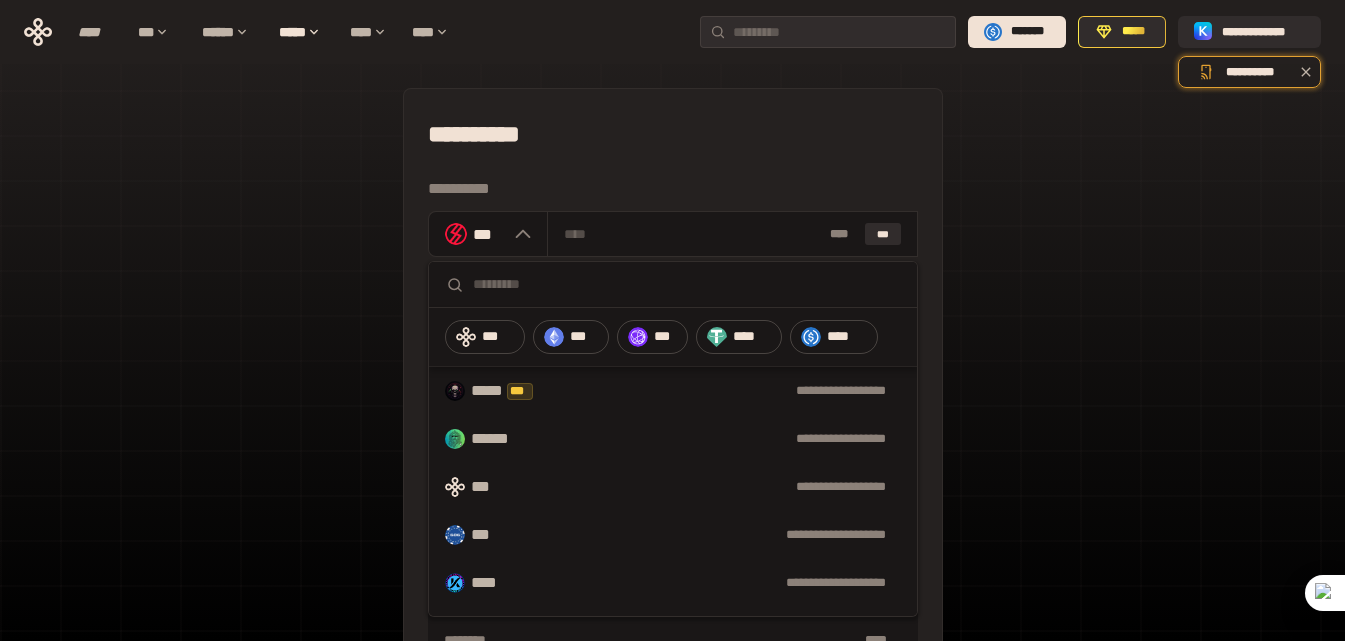 click on "**********" at bounding box center (672, 444) 